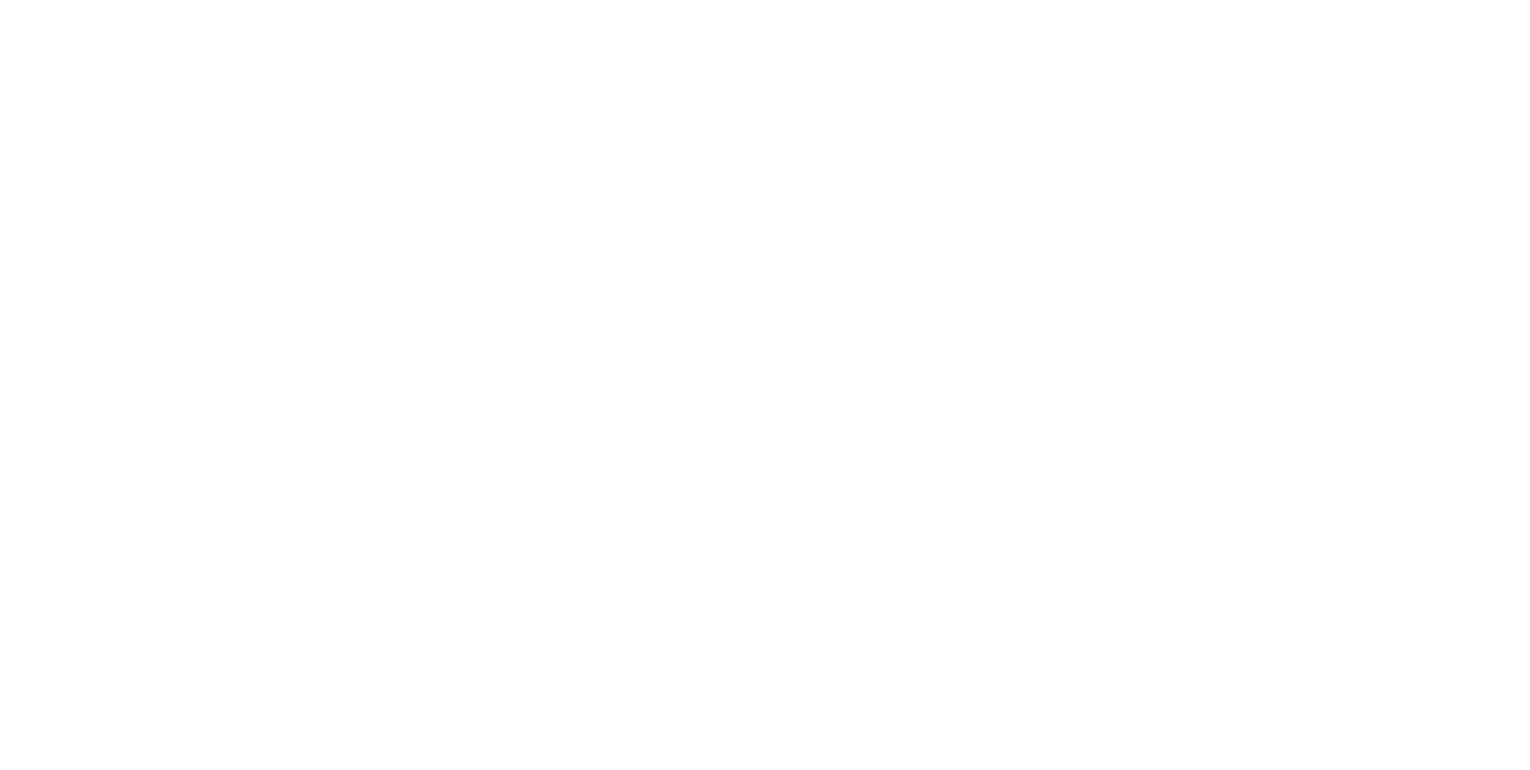 scroll, scrollTop: 0, scrollLeft: 0, axis: both 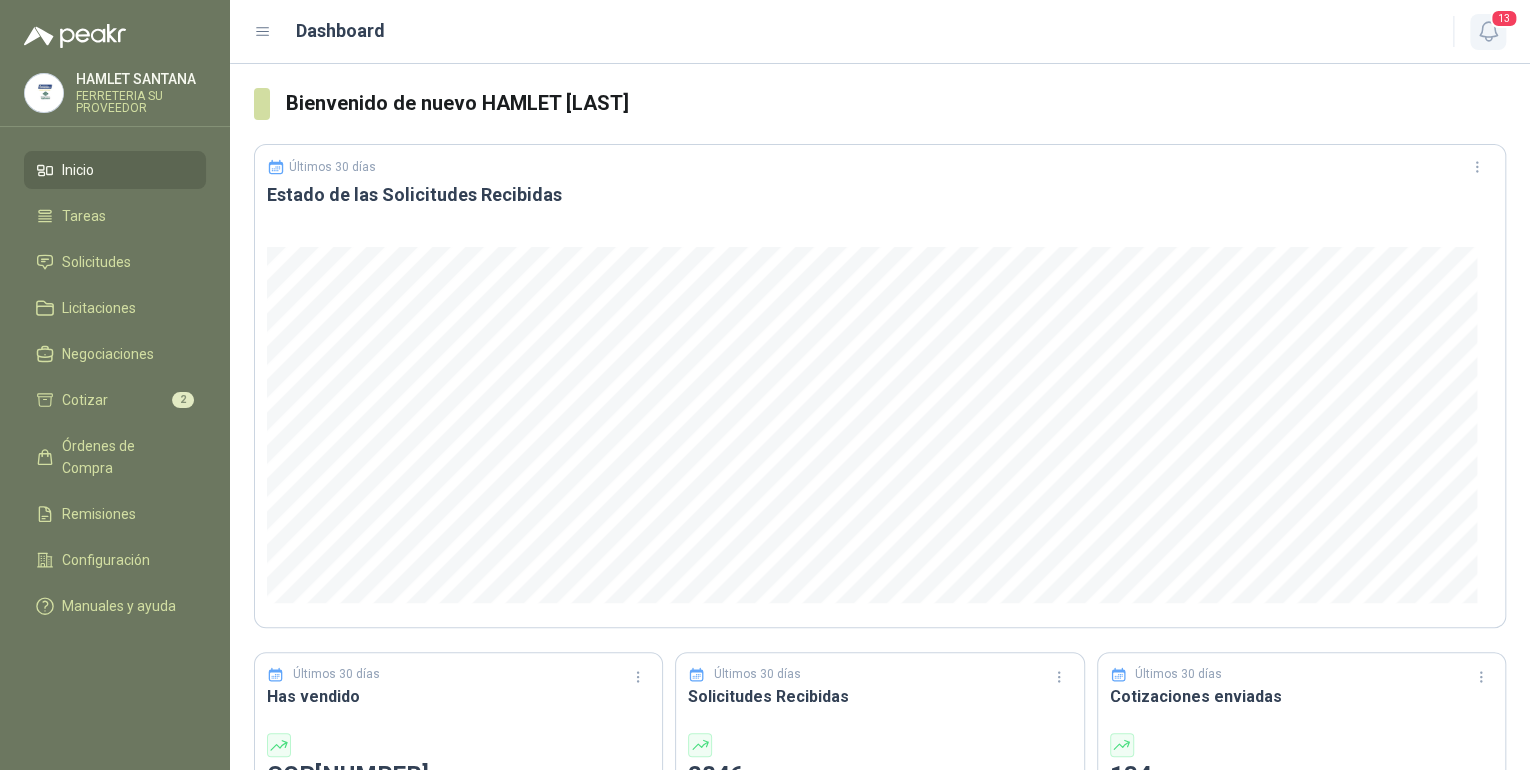 click 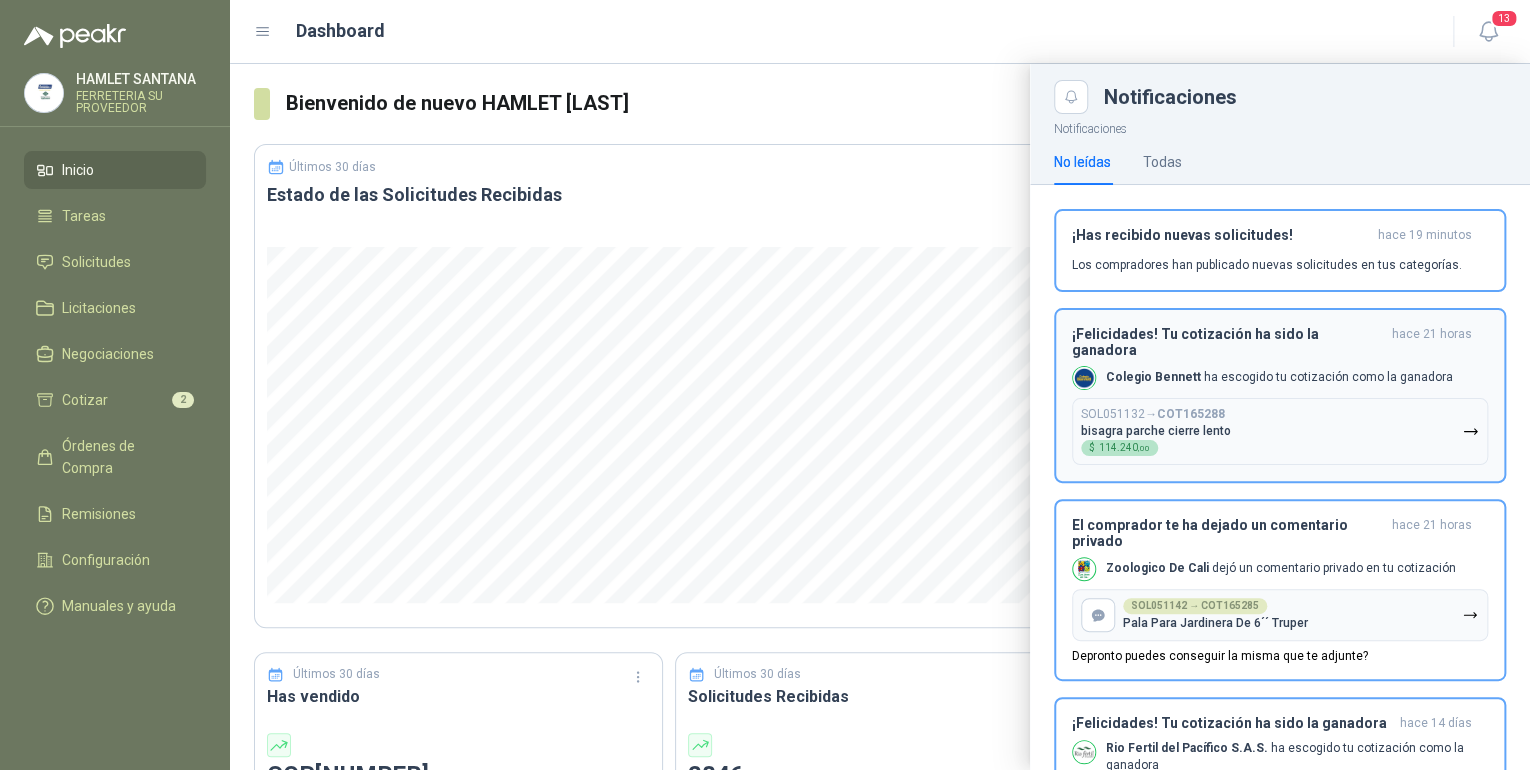 click on "SOL051132 → COT165288 bisagra parche cierre lento $ 114.240 ,00" at bounding box center (1280, 431) 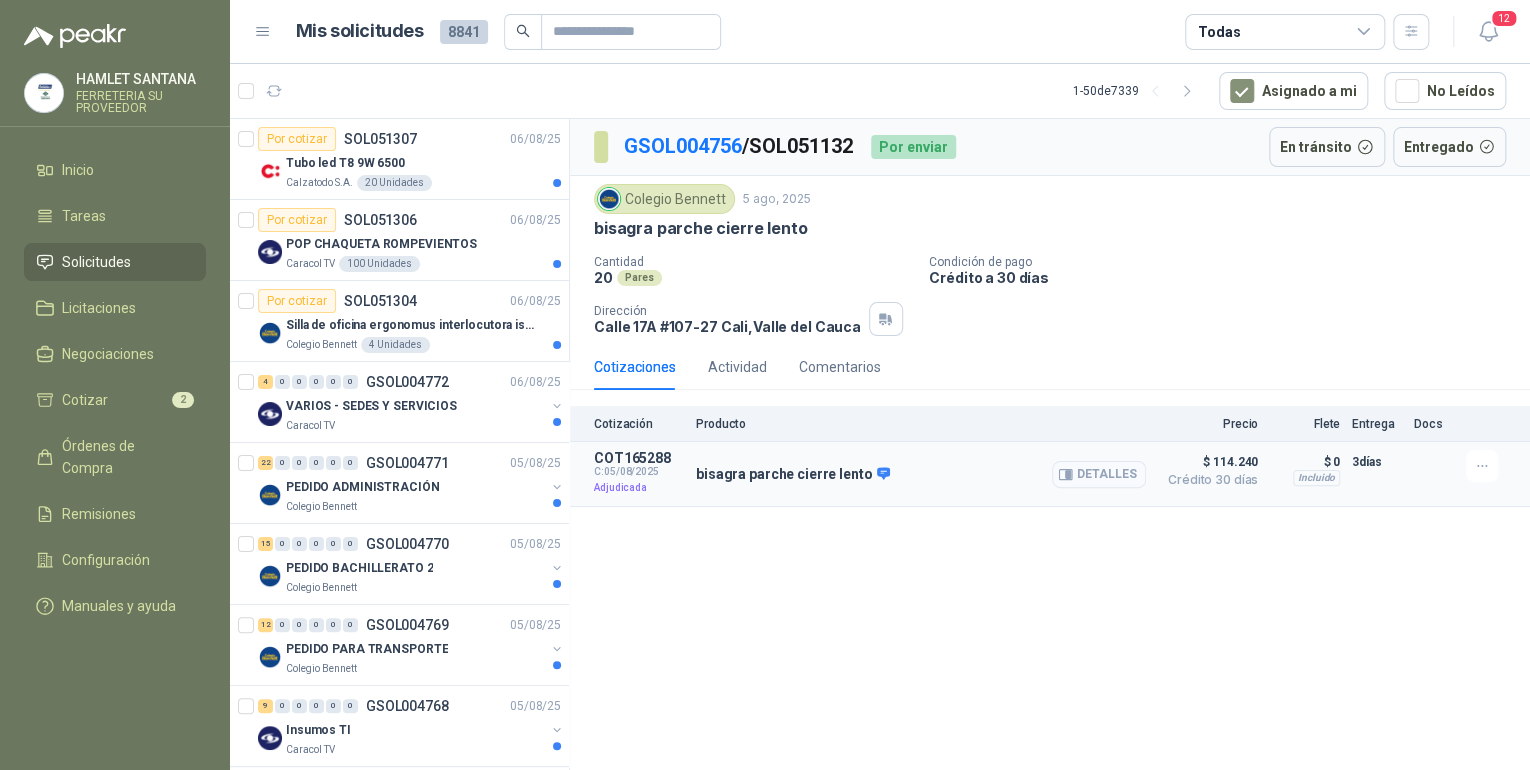 click 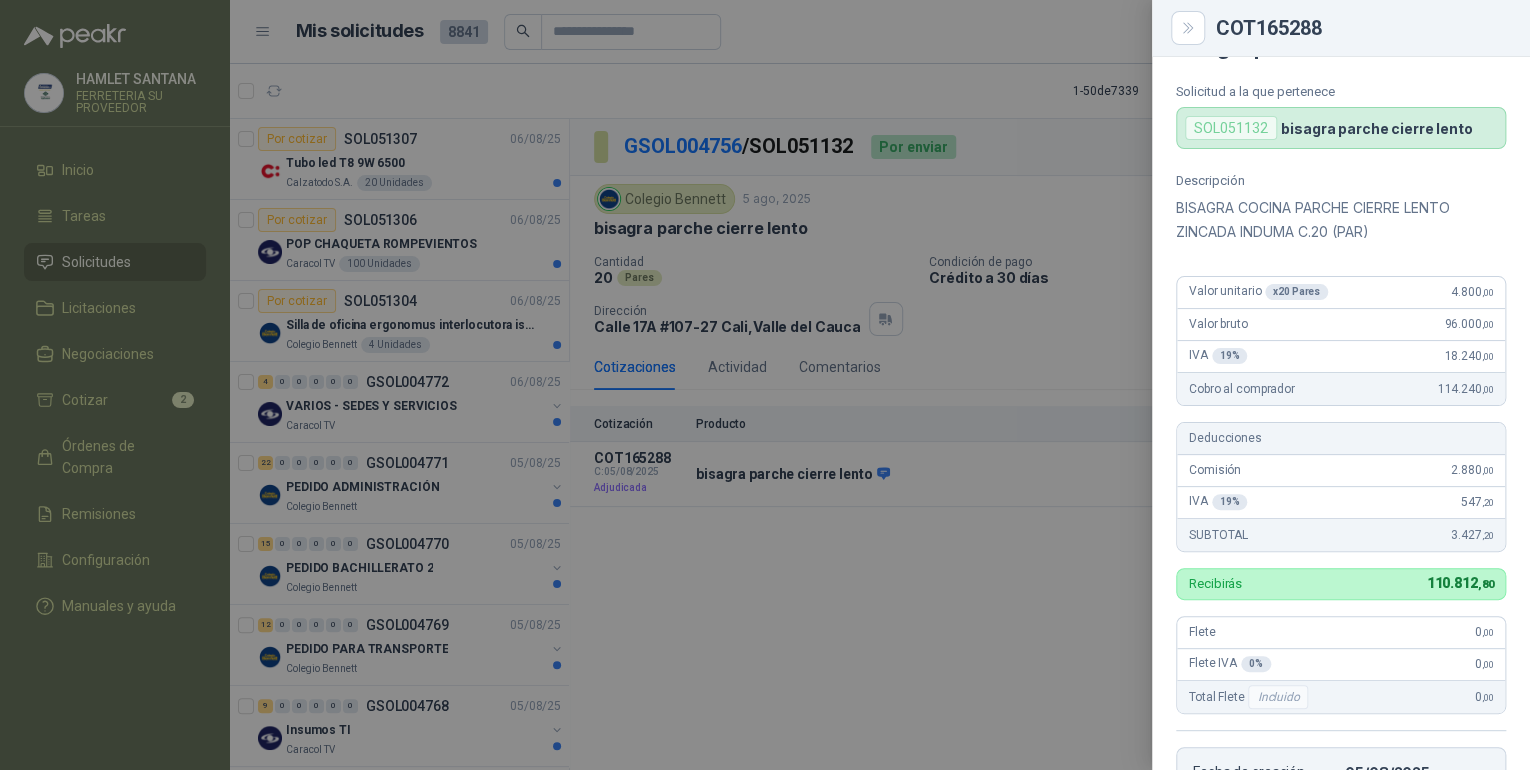 scroll, scrollTop: 0, scrollLeft: 0, axis: both 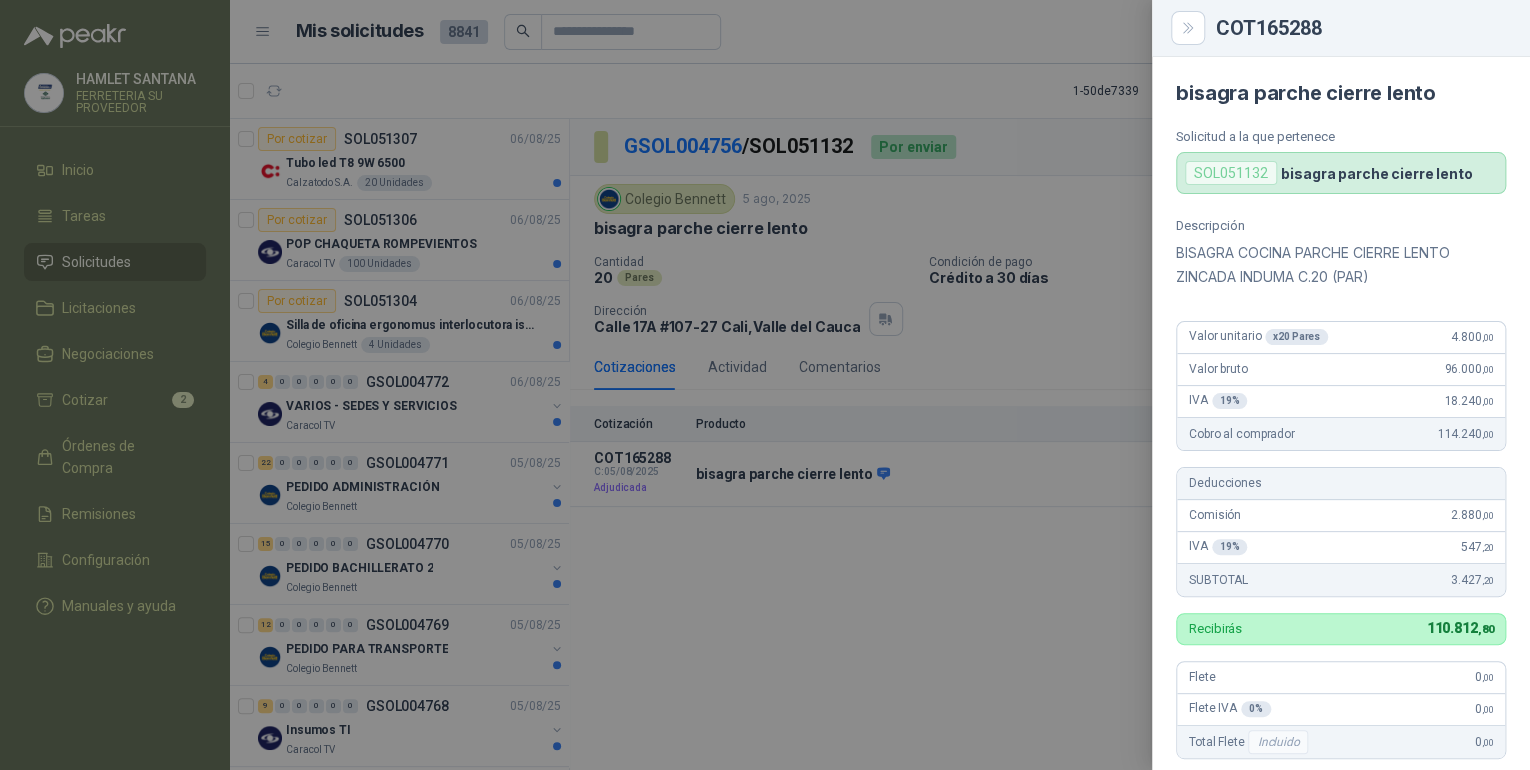 click on "SOL051132" at bounding box center (1231, 173) 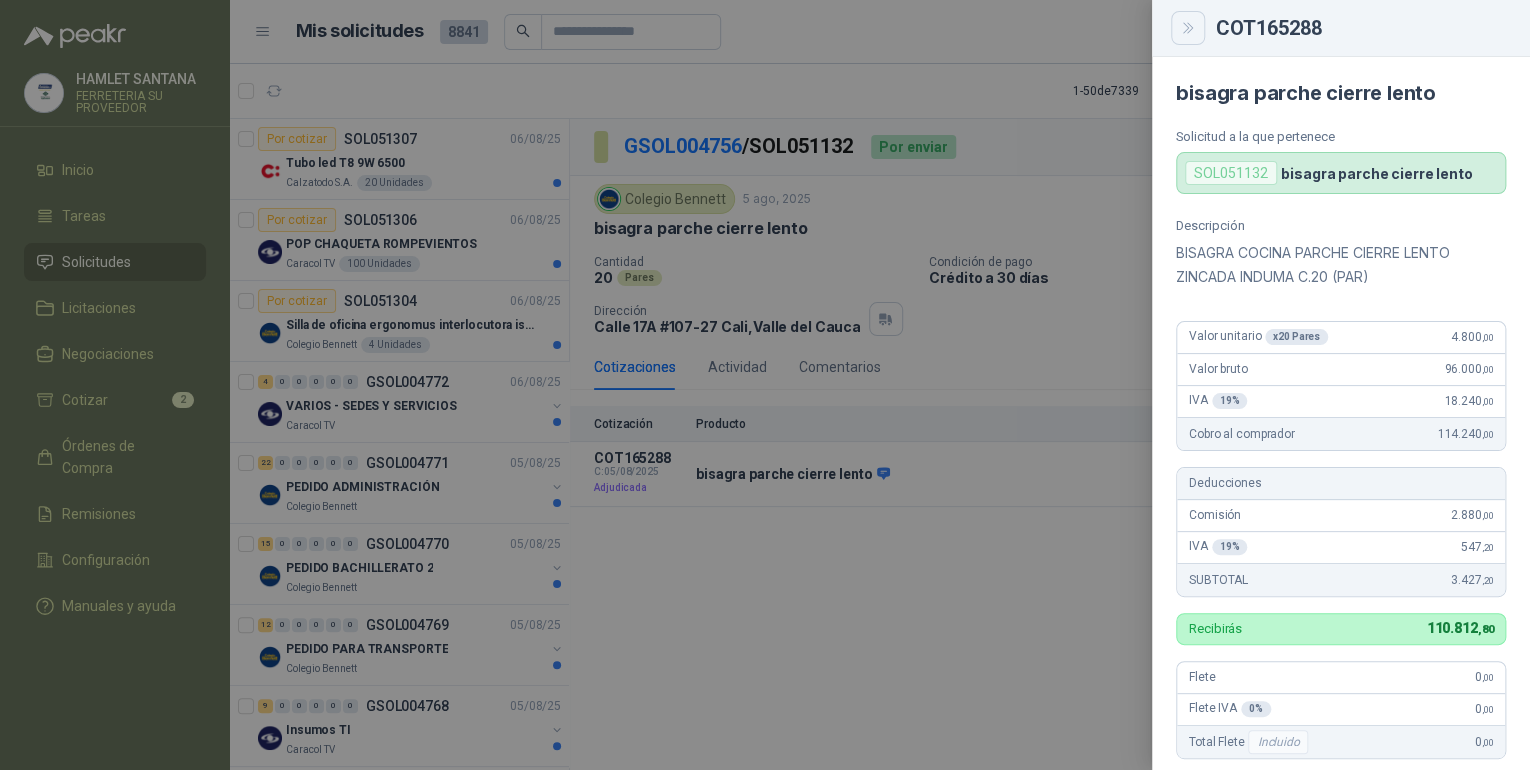 click 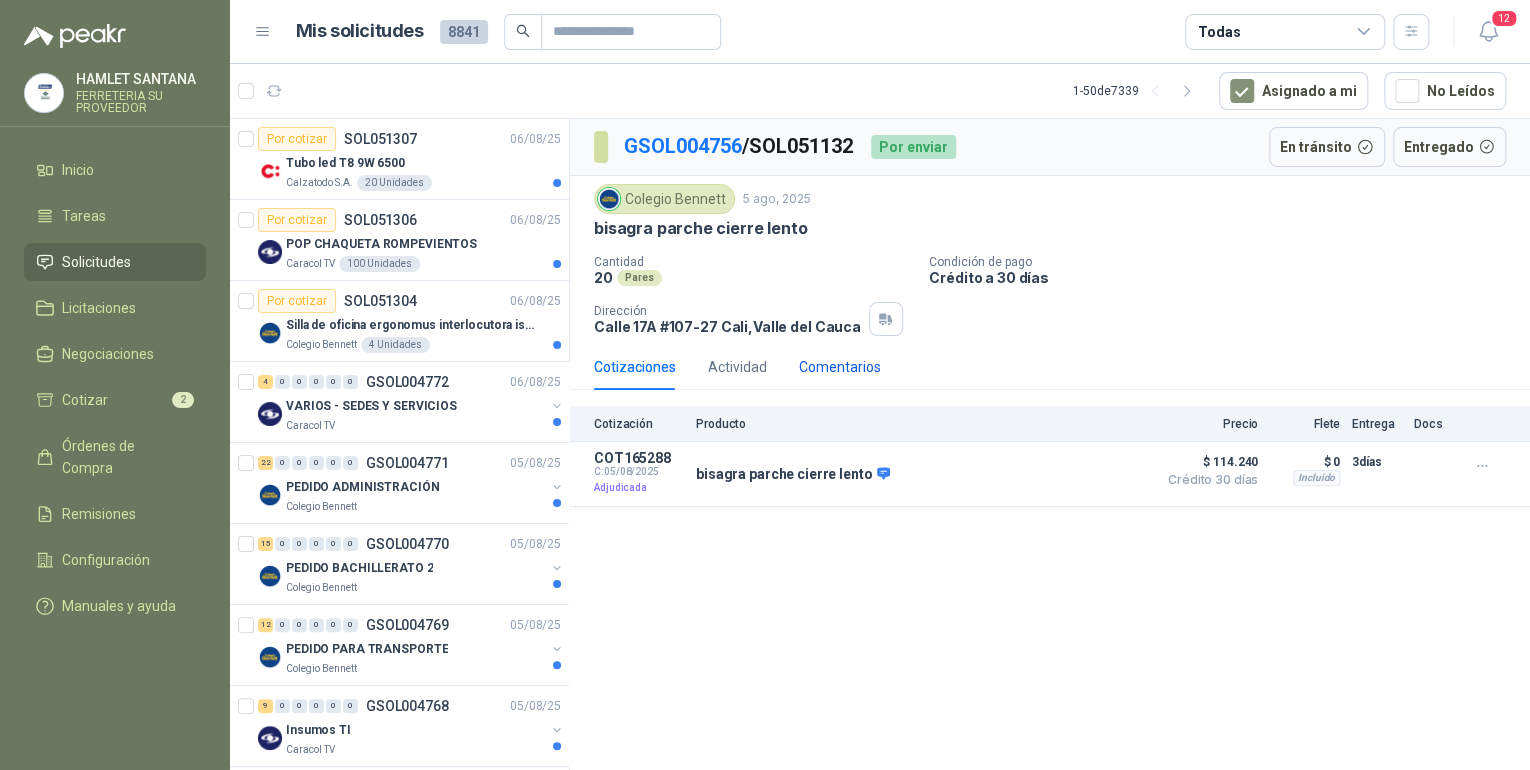 click on "Comentarios" at bounding box center [840, 367] 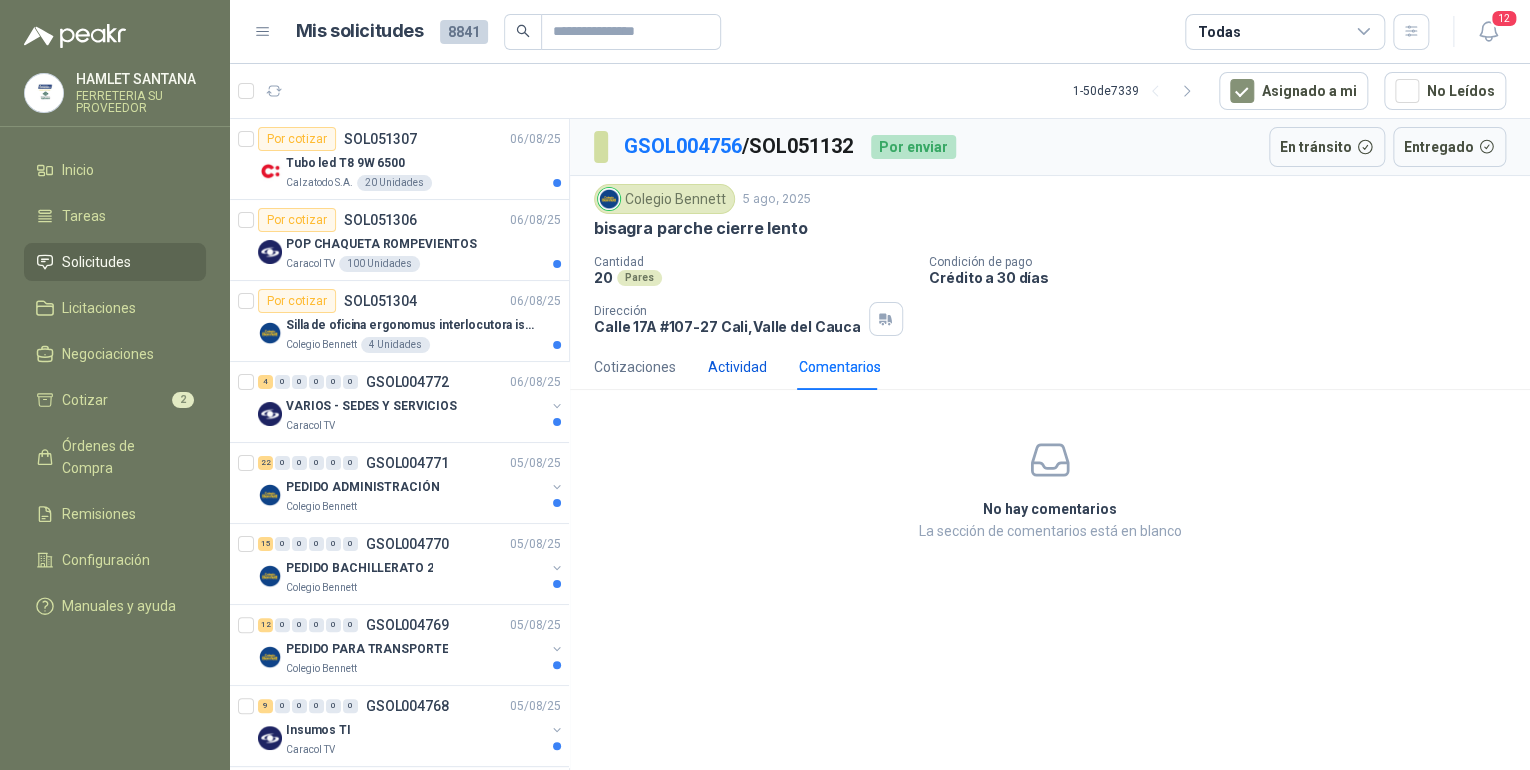 click on "Actividad" at bounding box center [737, 367] 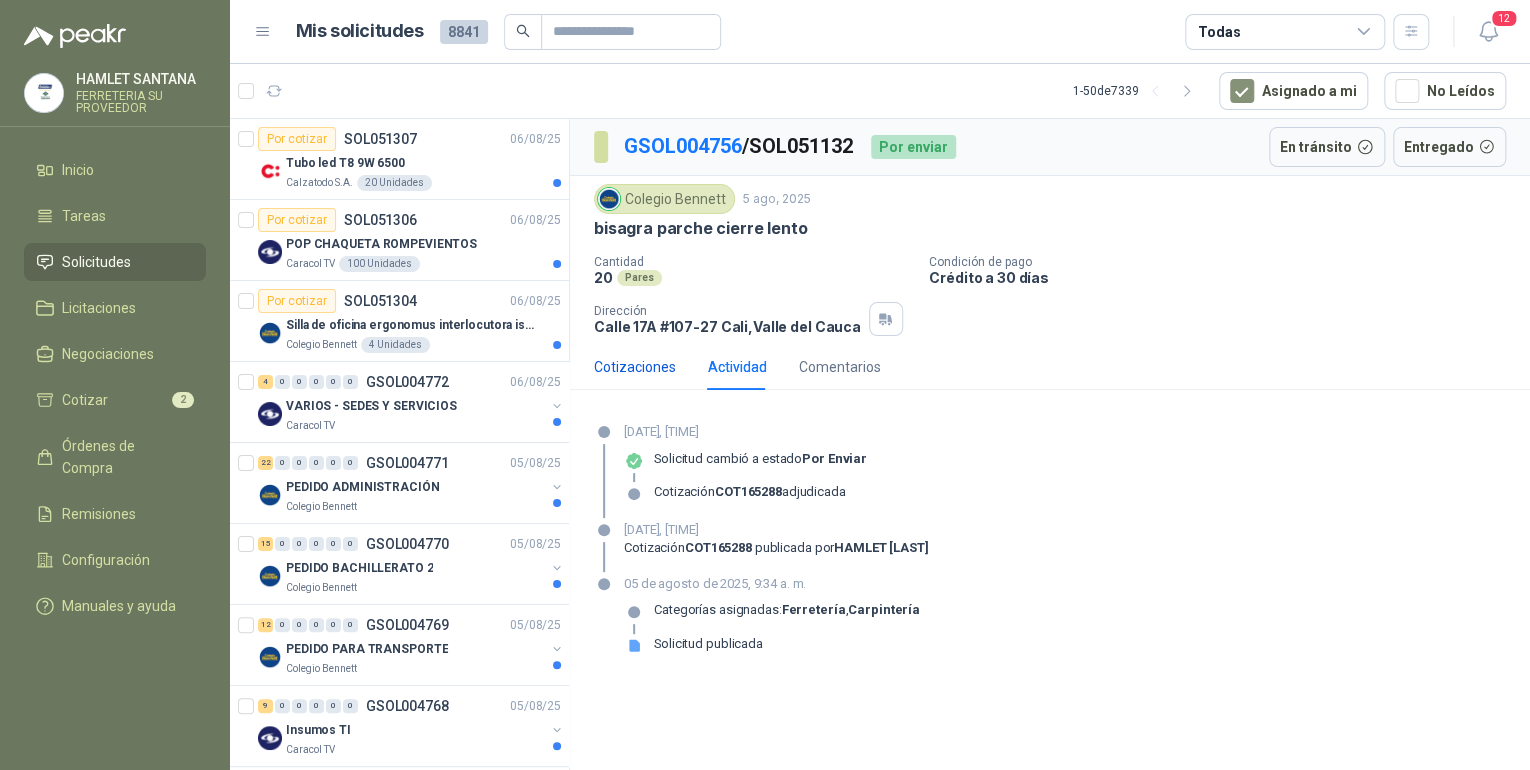 click on "Cotizaciones" at bounding box center (635, 367) 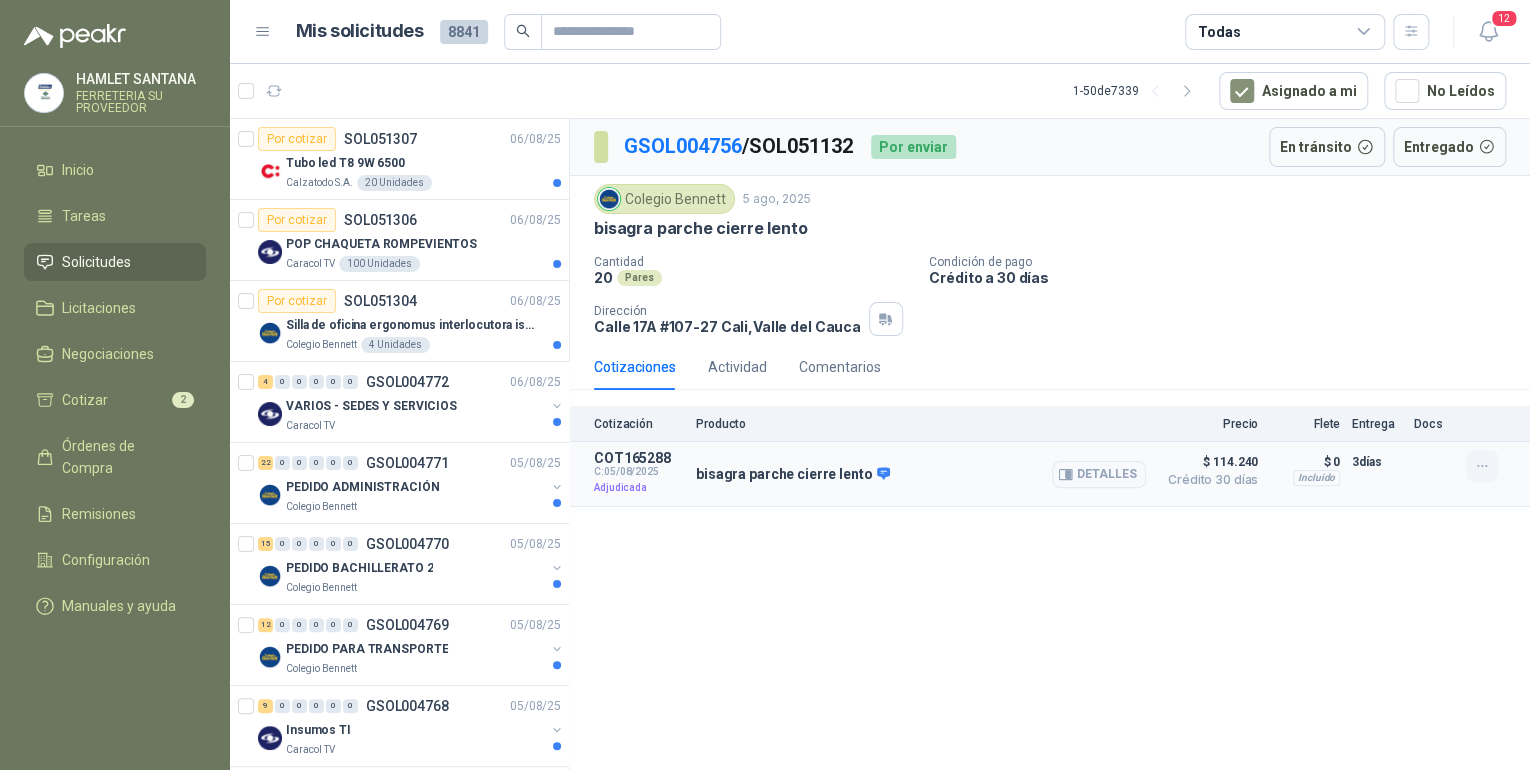 click 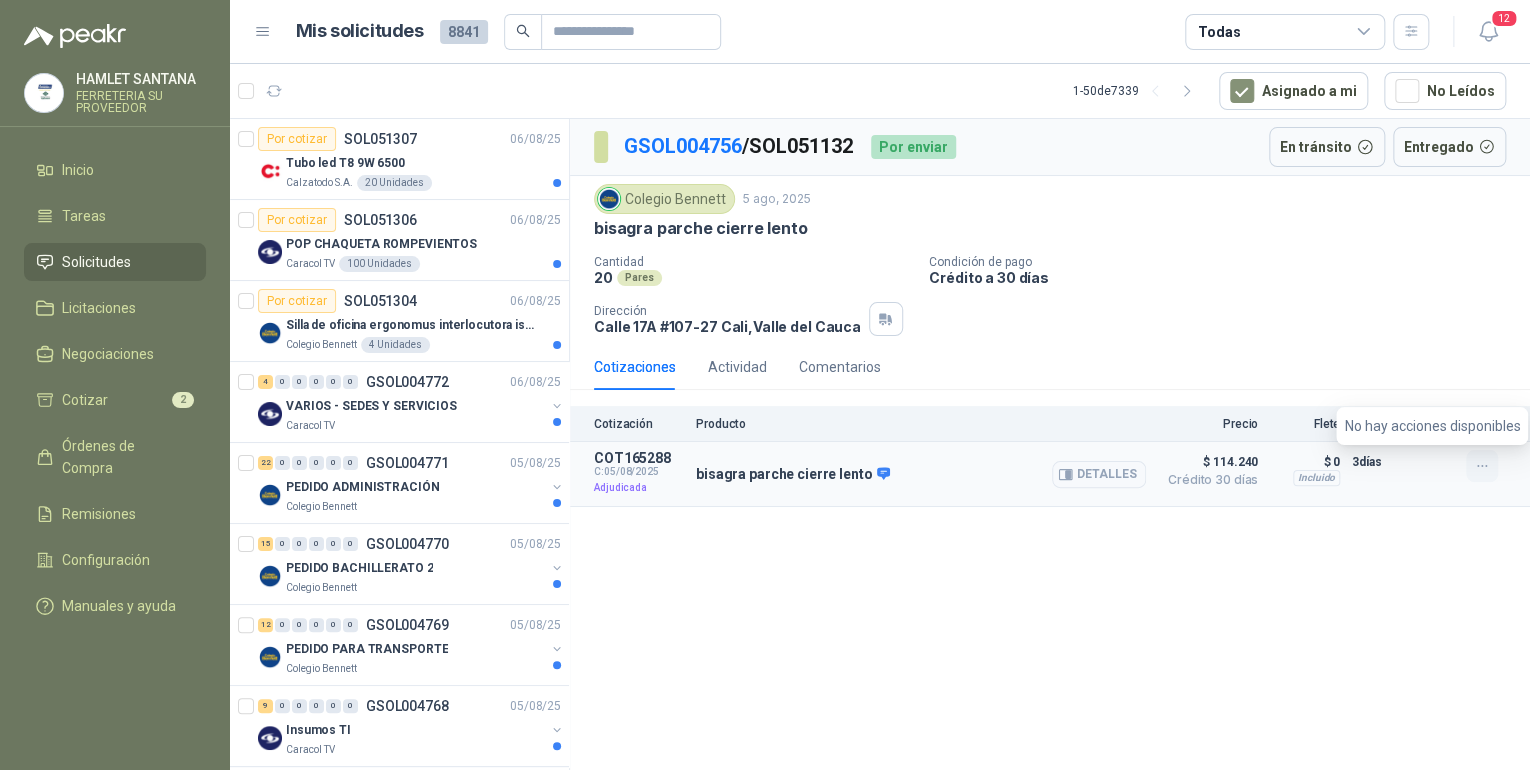 click 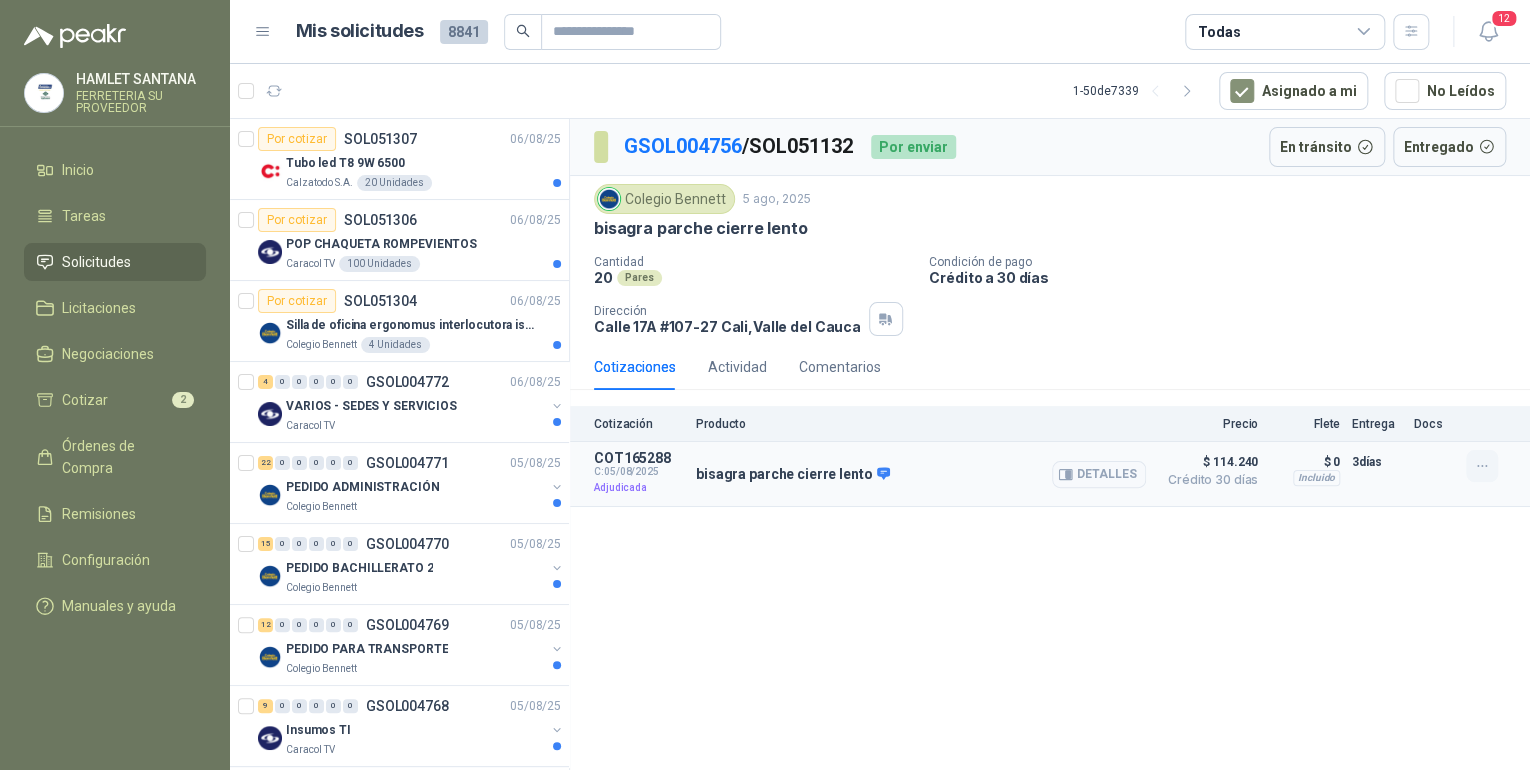 click 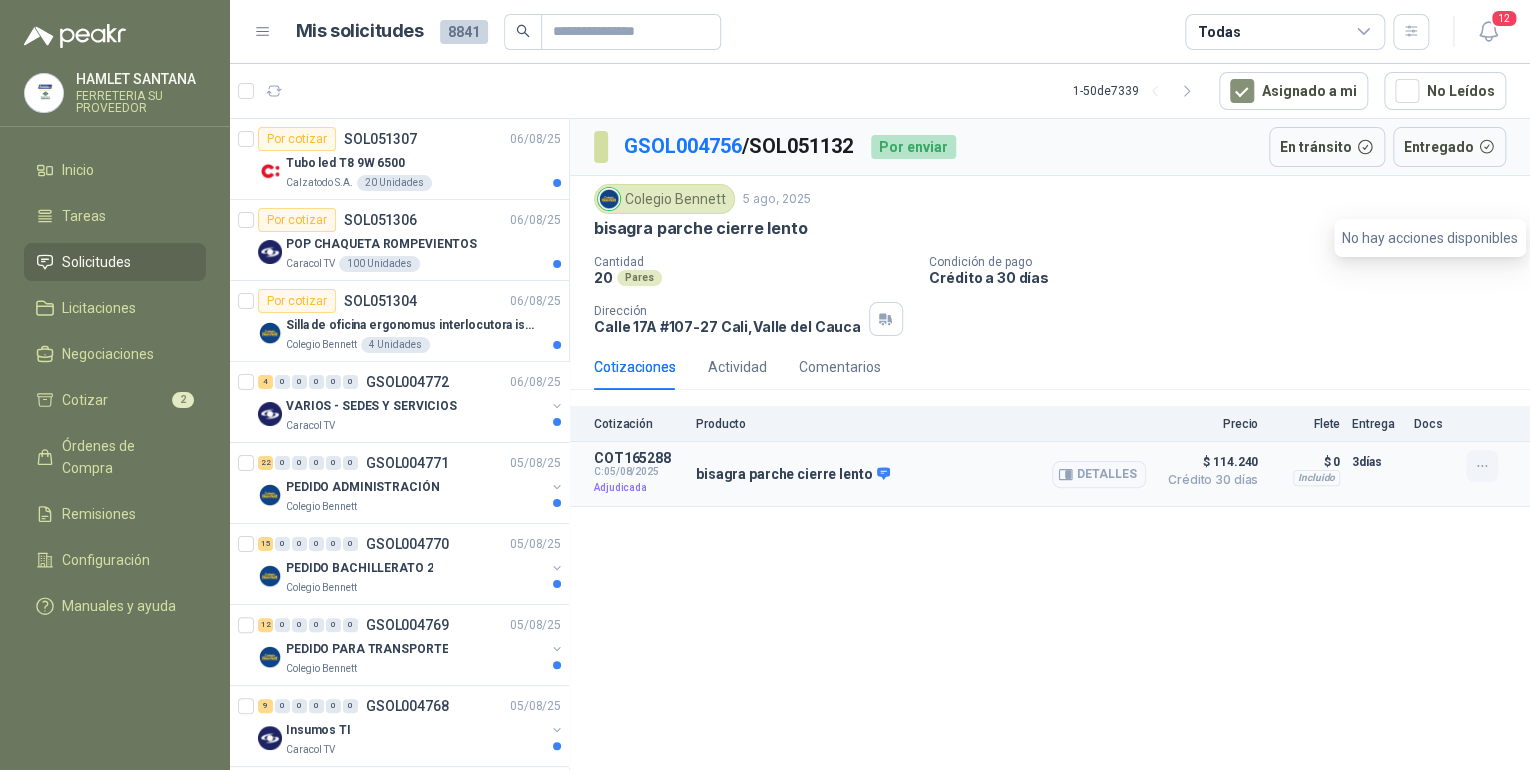click 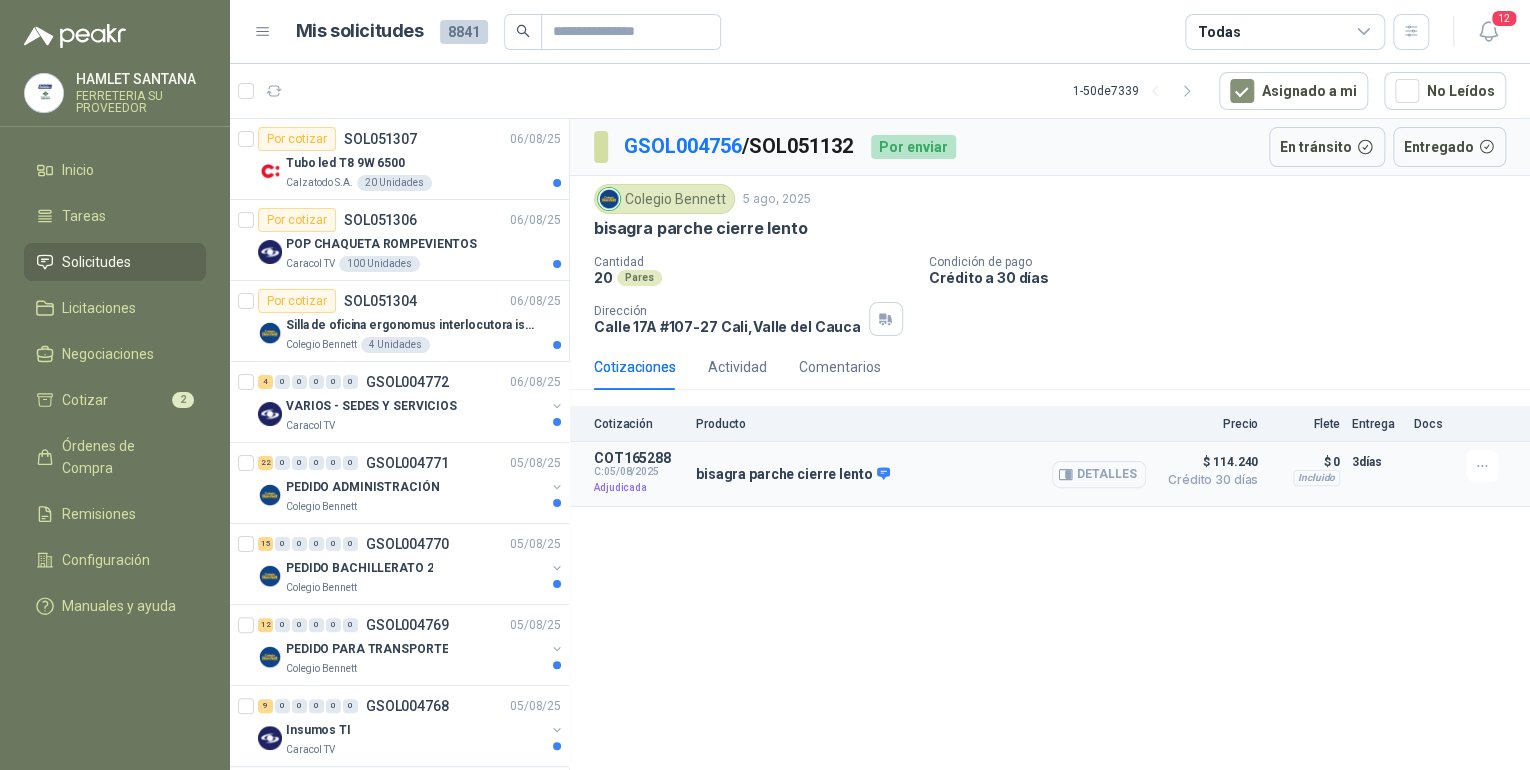 click on "Detalles" at bounding box center (1099, 474) 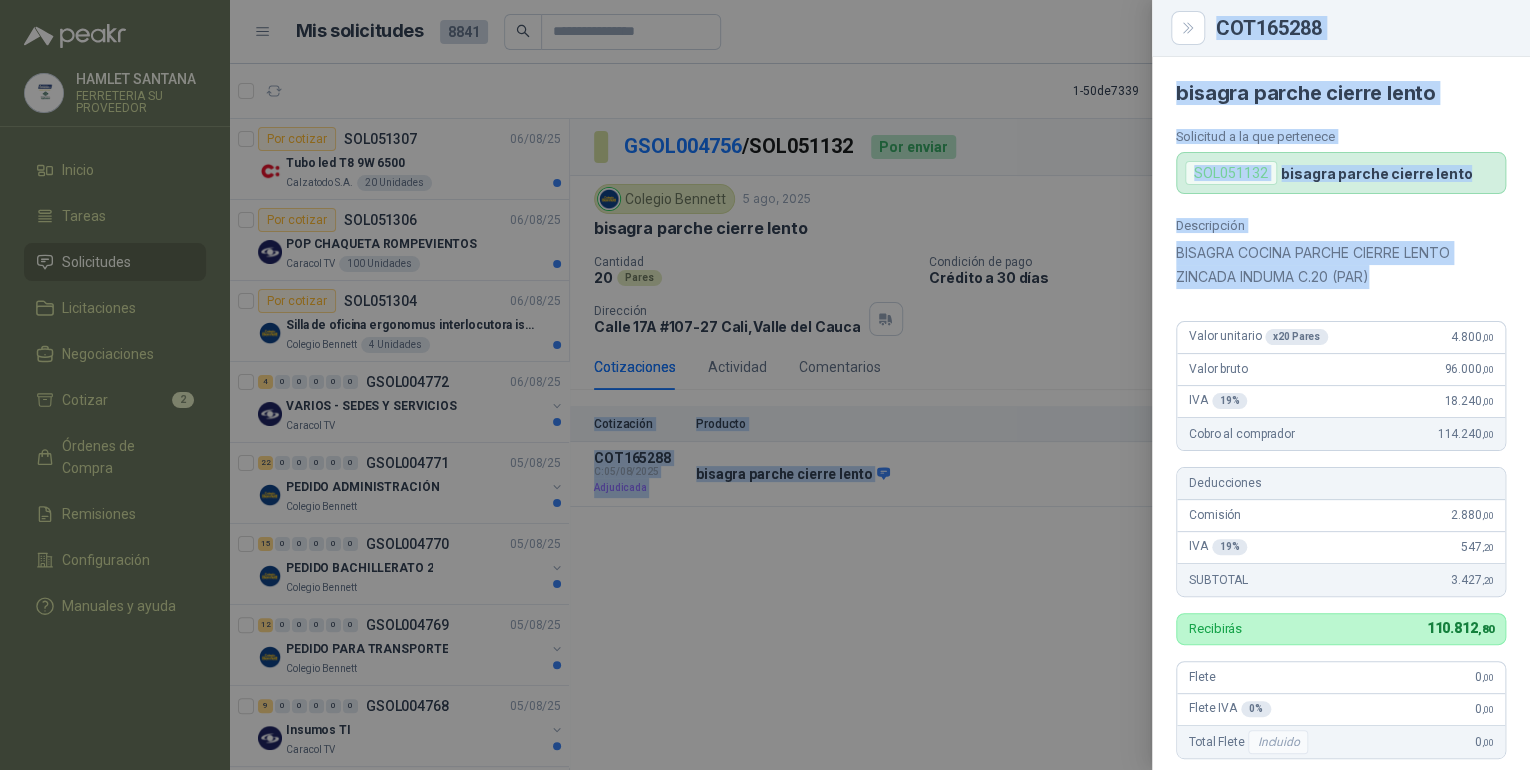 drag, startPoint x: 1532, startPoint y: 328, endPoint x: 1532, endPoint y: 346, distance: 18 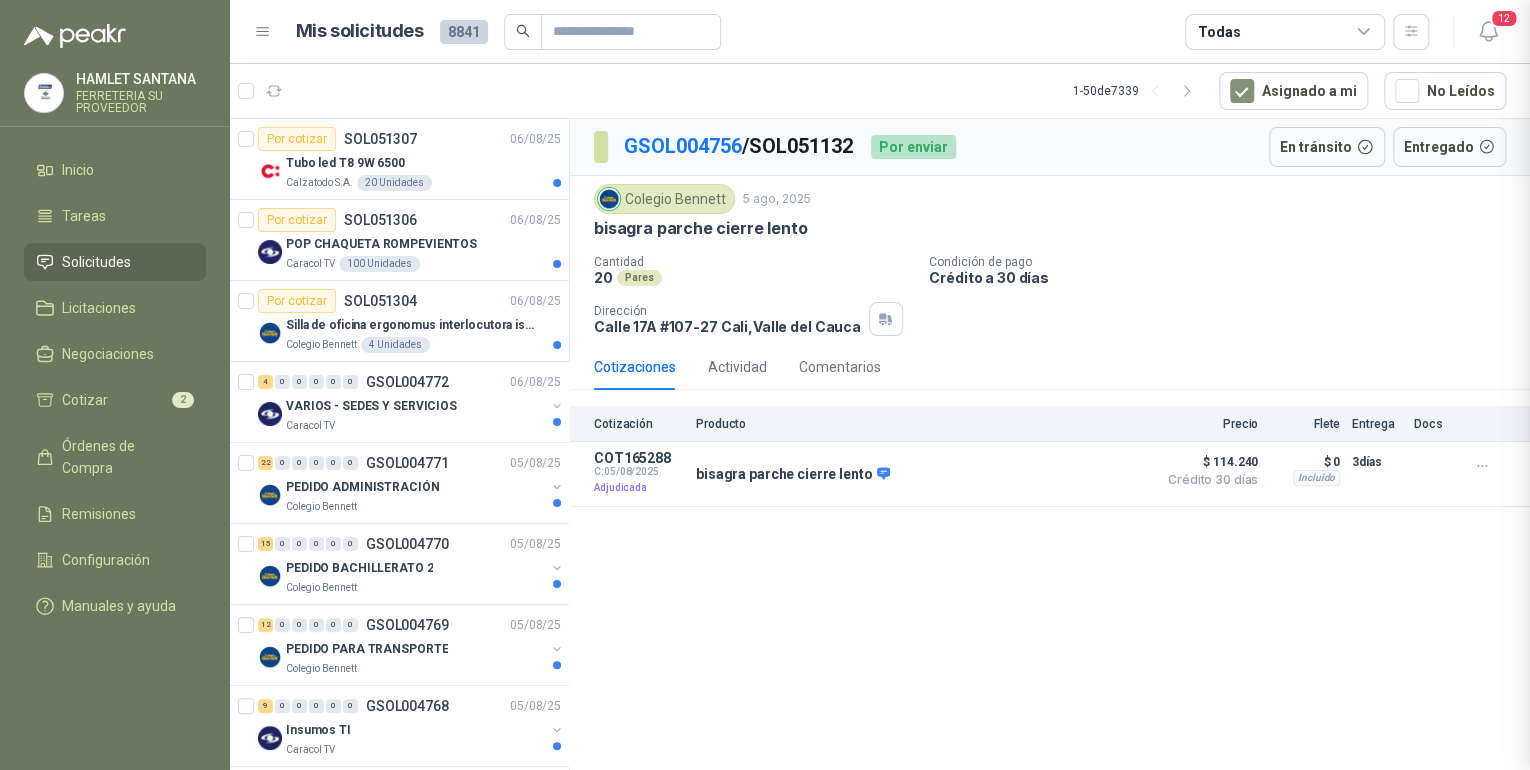 type 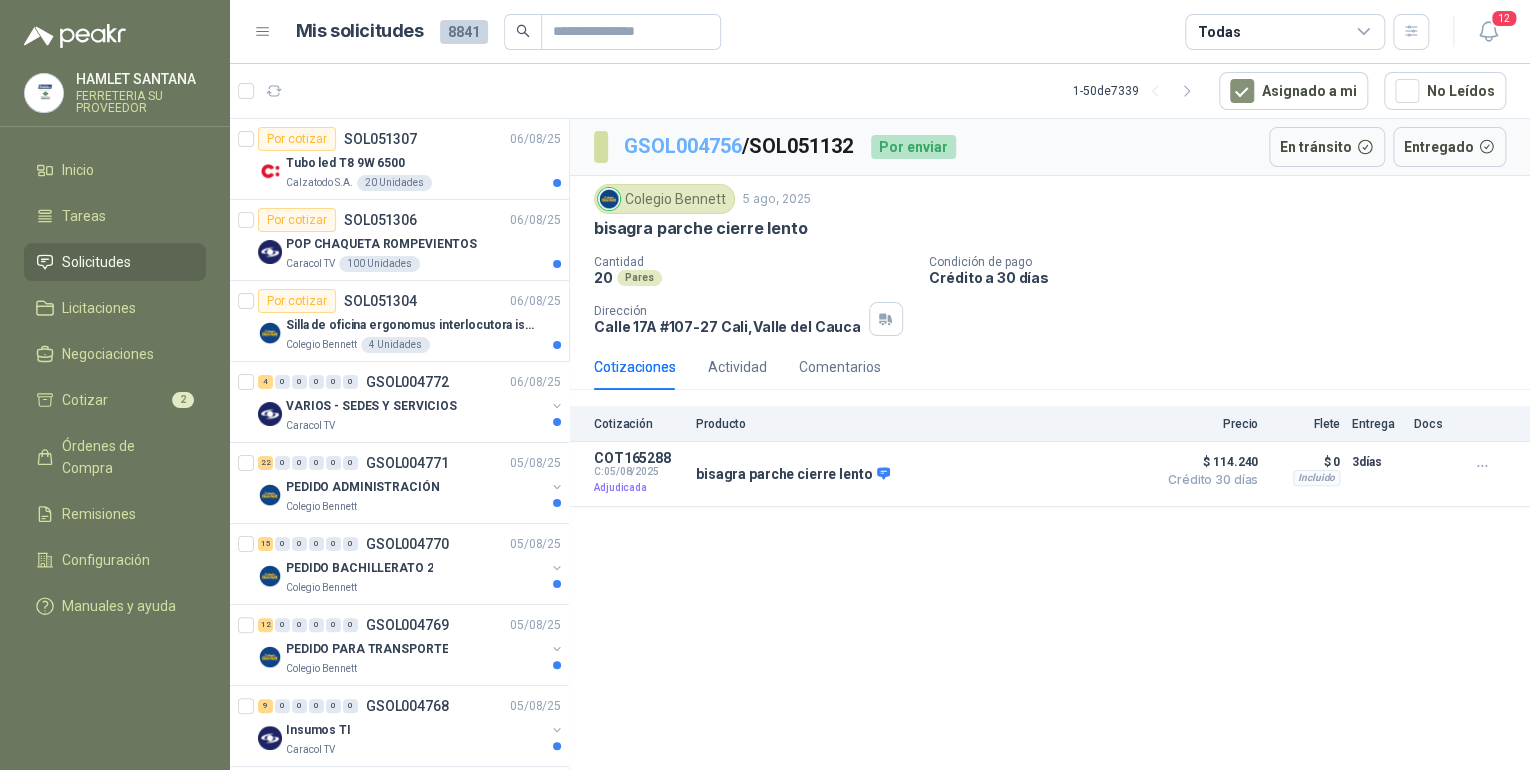 click on "GSOL004756" at bounding box center [683, 146] 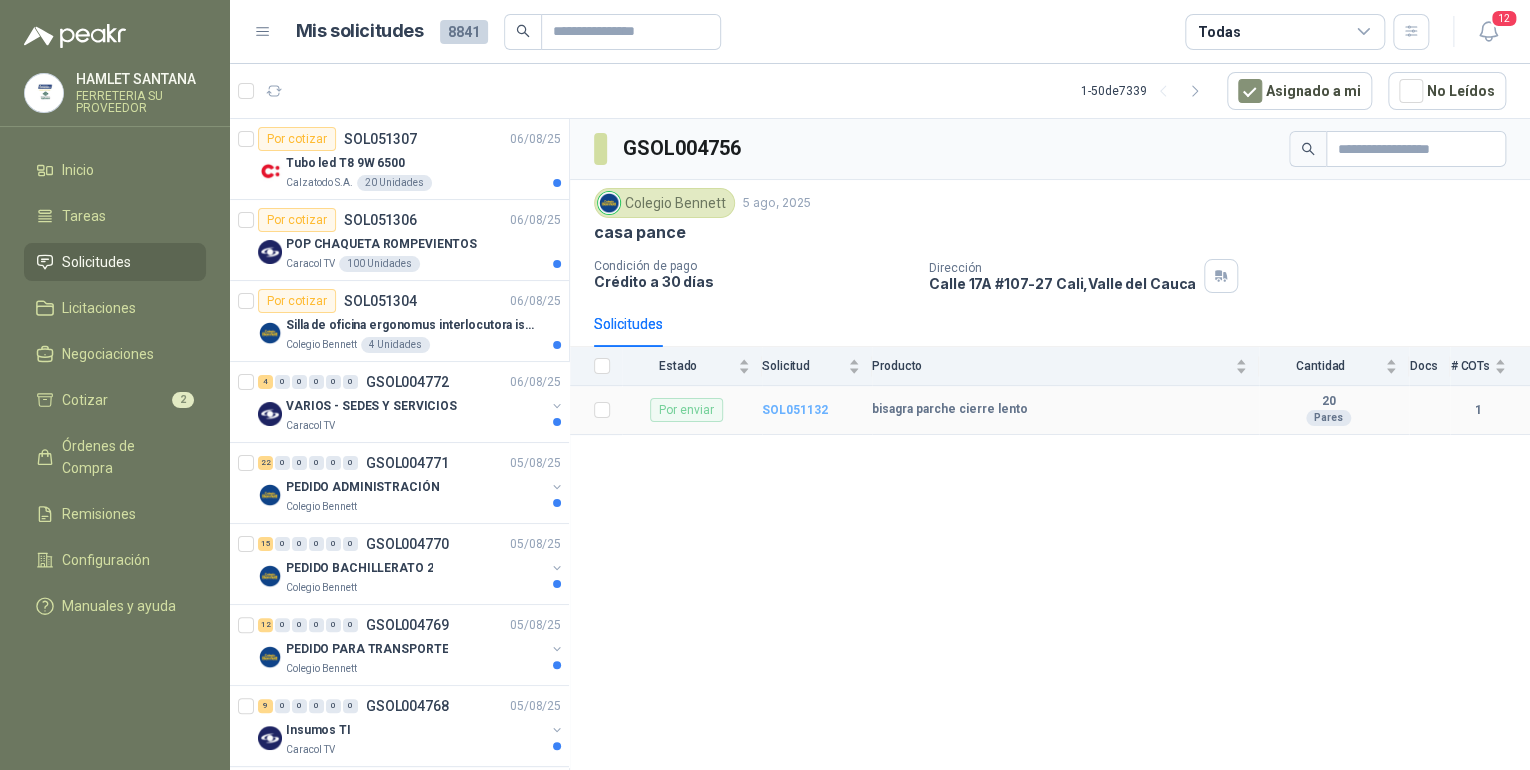 click on "SOL051132" at bounding box center [795, 410] 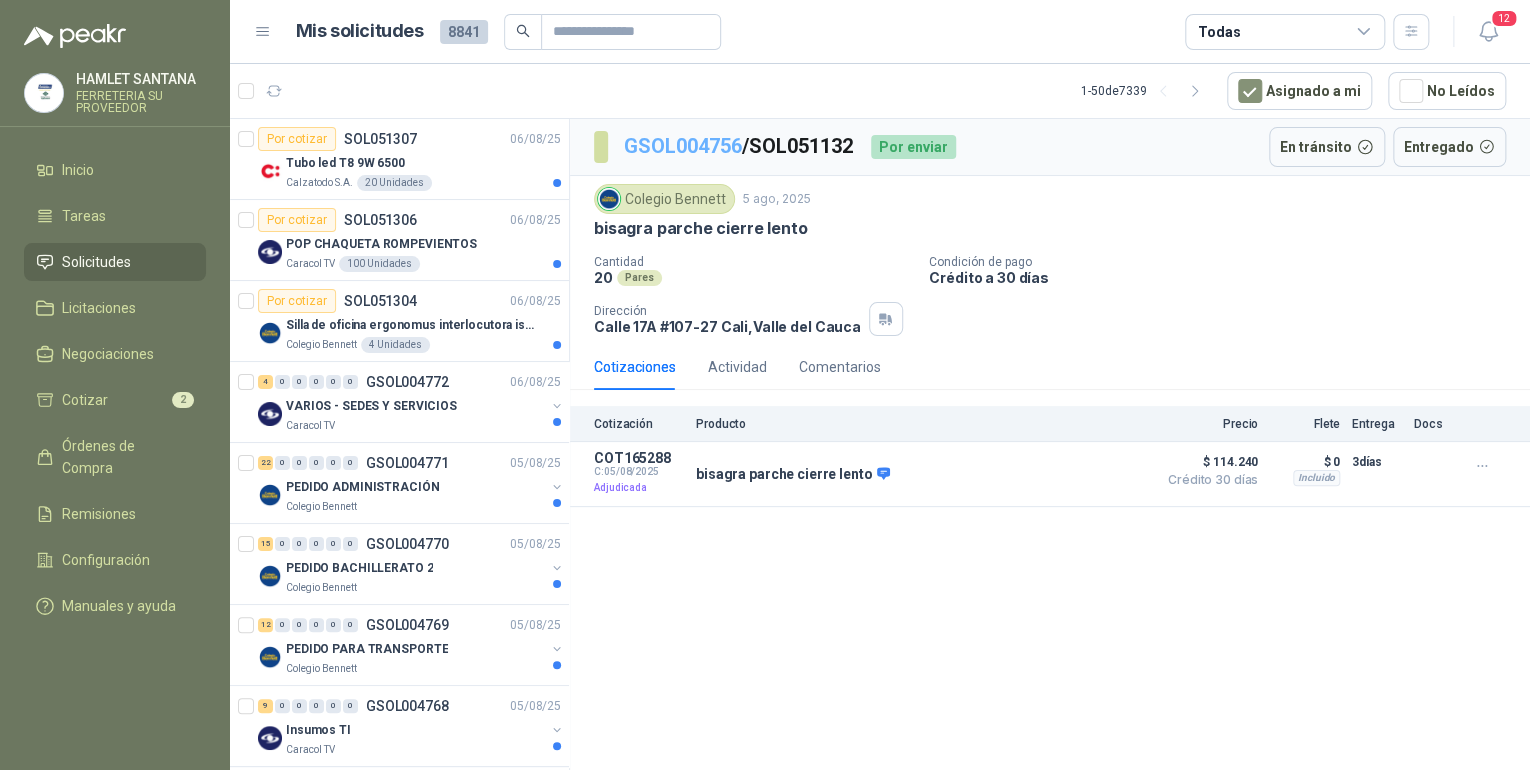 click on "GSOL004756" at bounding box center [683, 146] 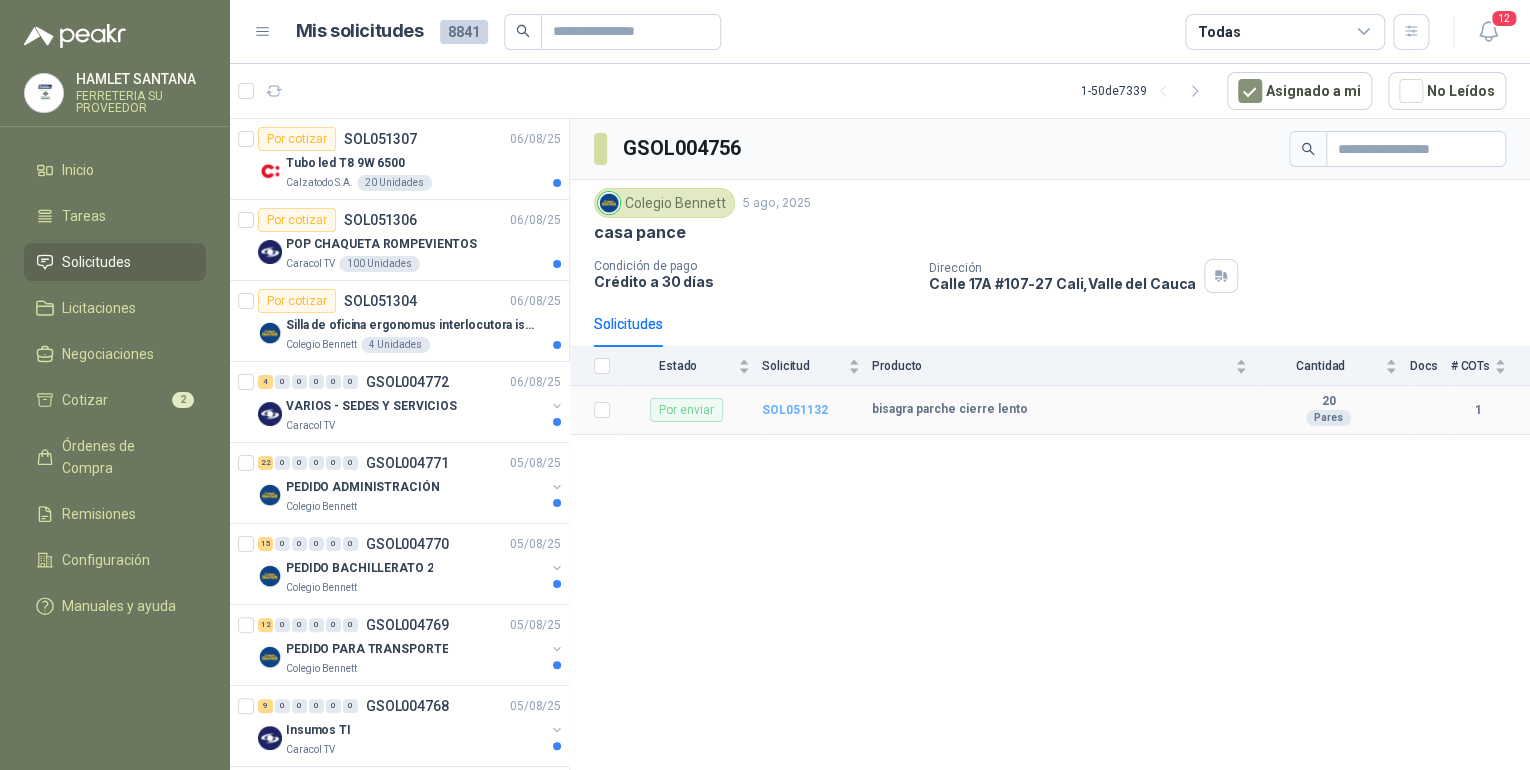 click on "SOL051132" at bounding box center [795, 410] 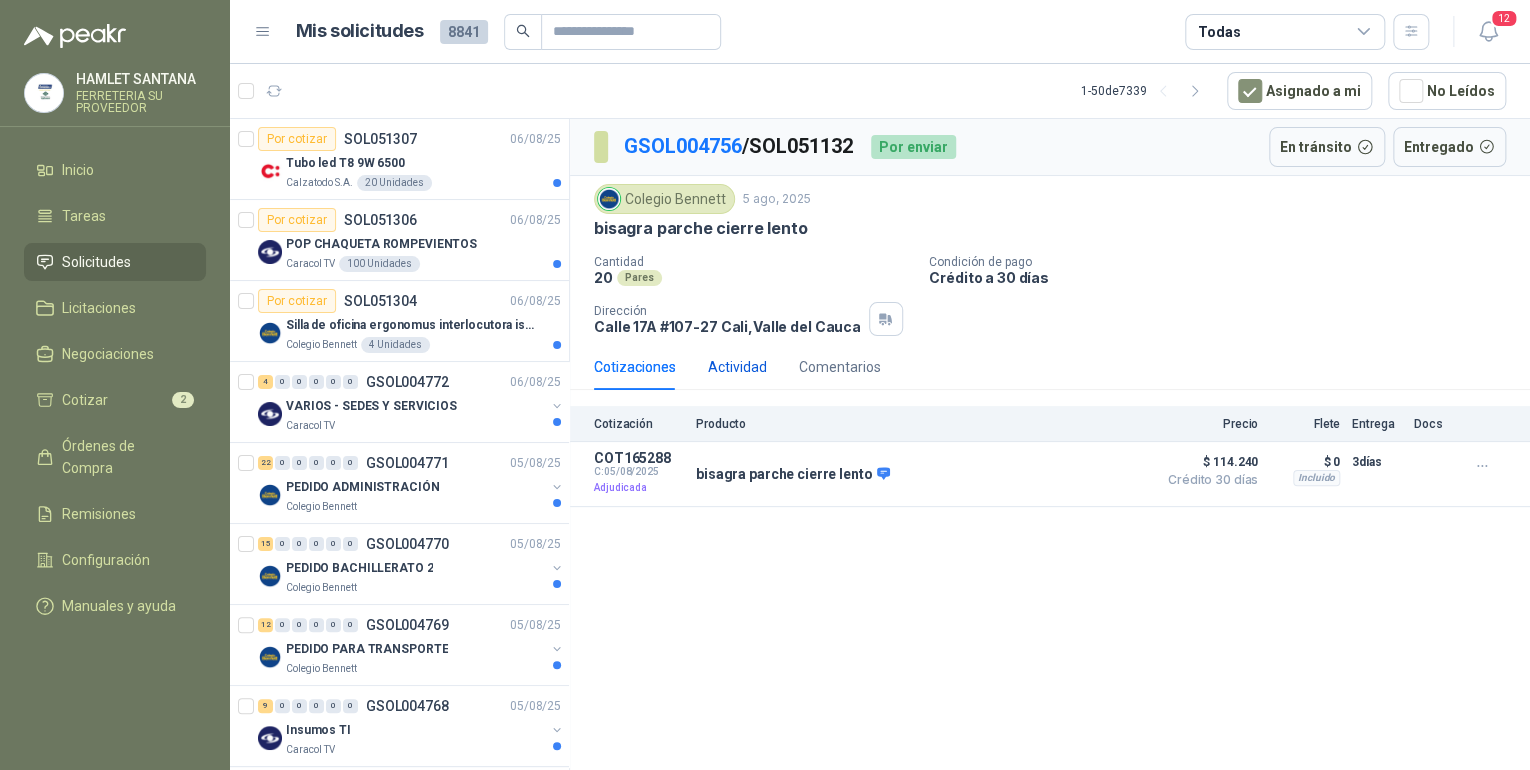 click on "Actividad" at bounding box center [737, 367] 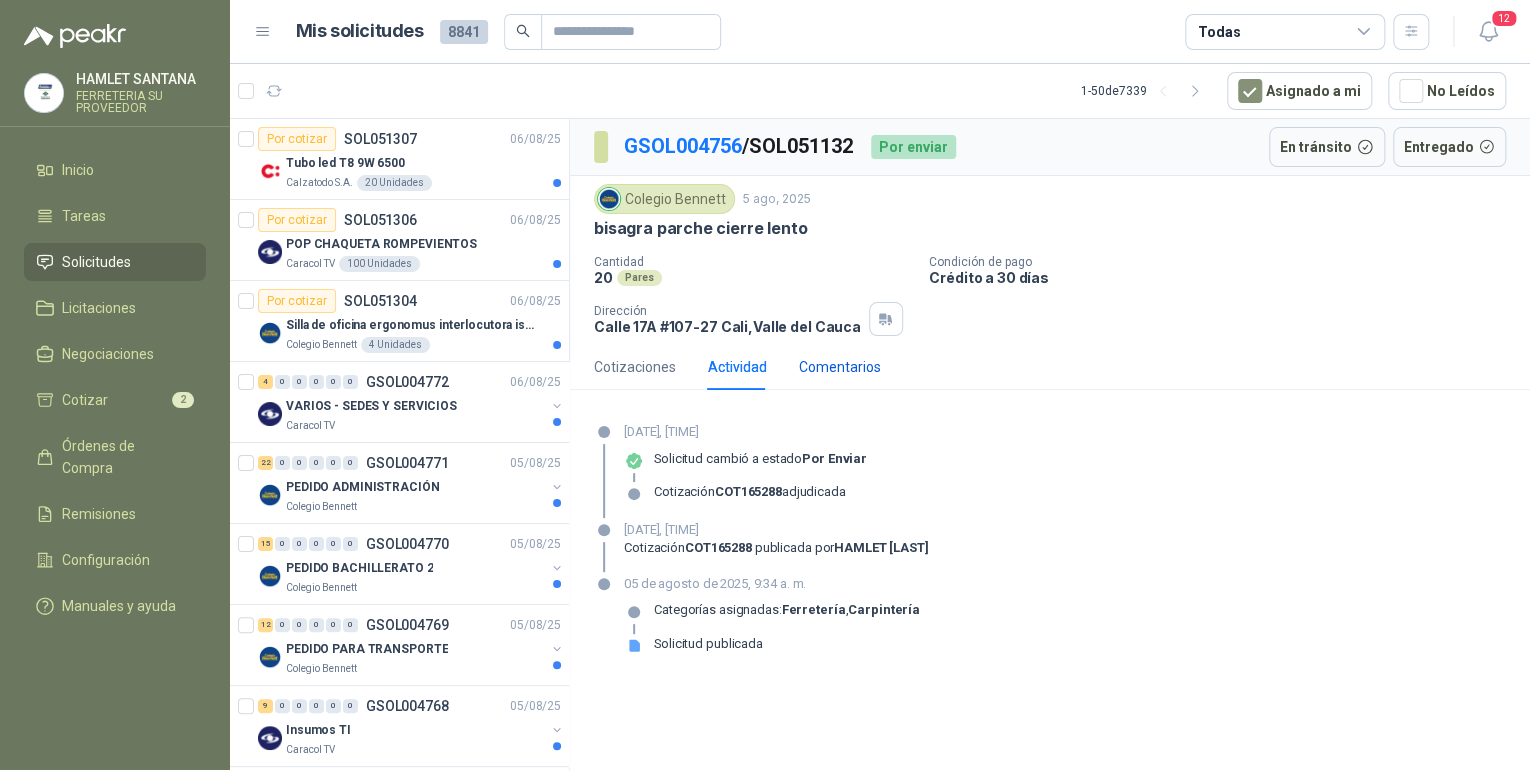 click on "Comentarios" at bounding box center [840, 367] 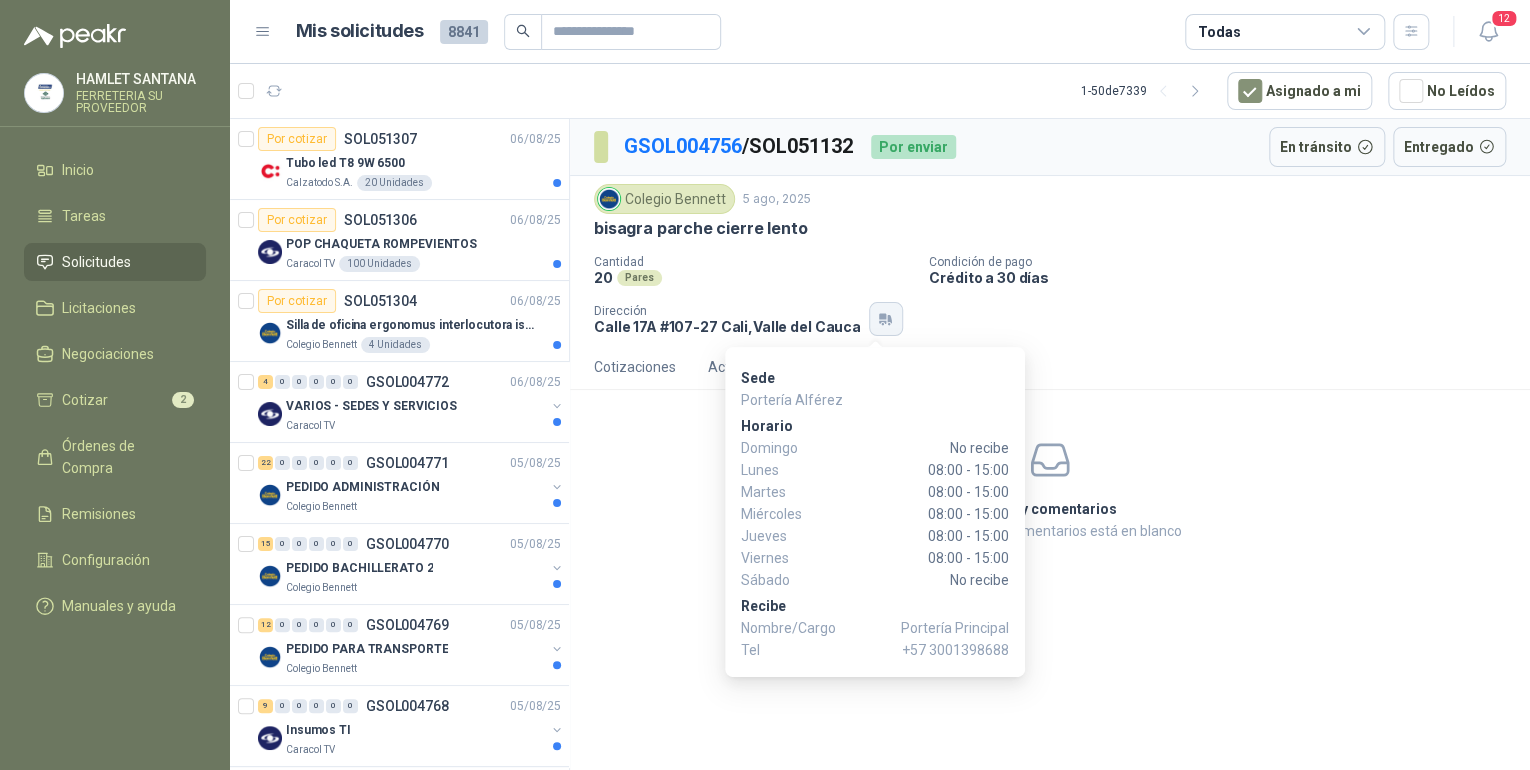 click 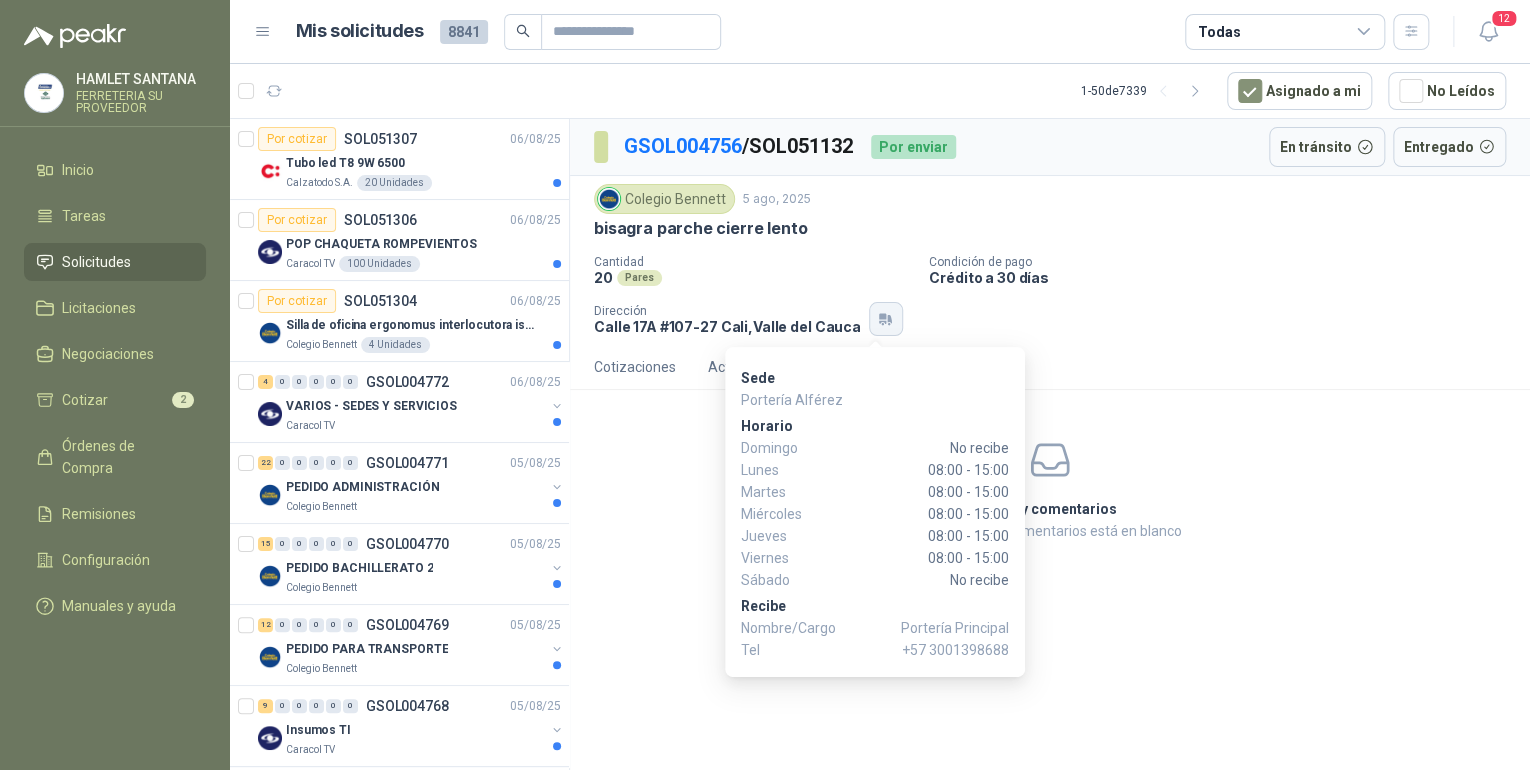 click 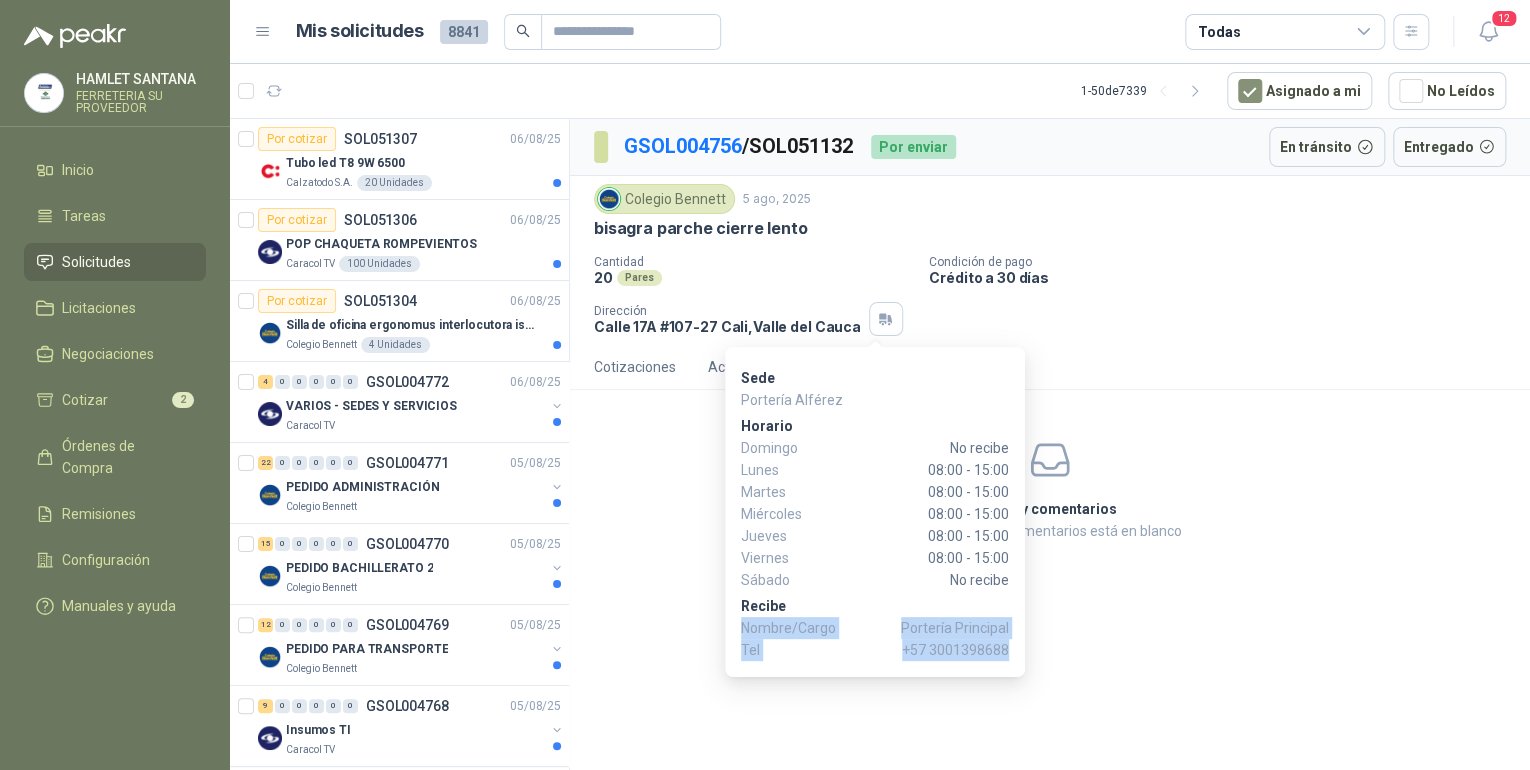 drag, startPoint x: 744, startPoint y: 620, endPoint x: 1014, endPoint y: 665, distance: 273.7243 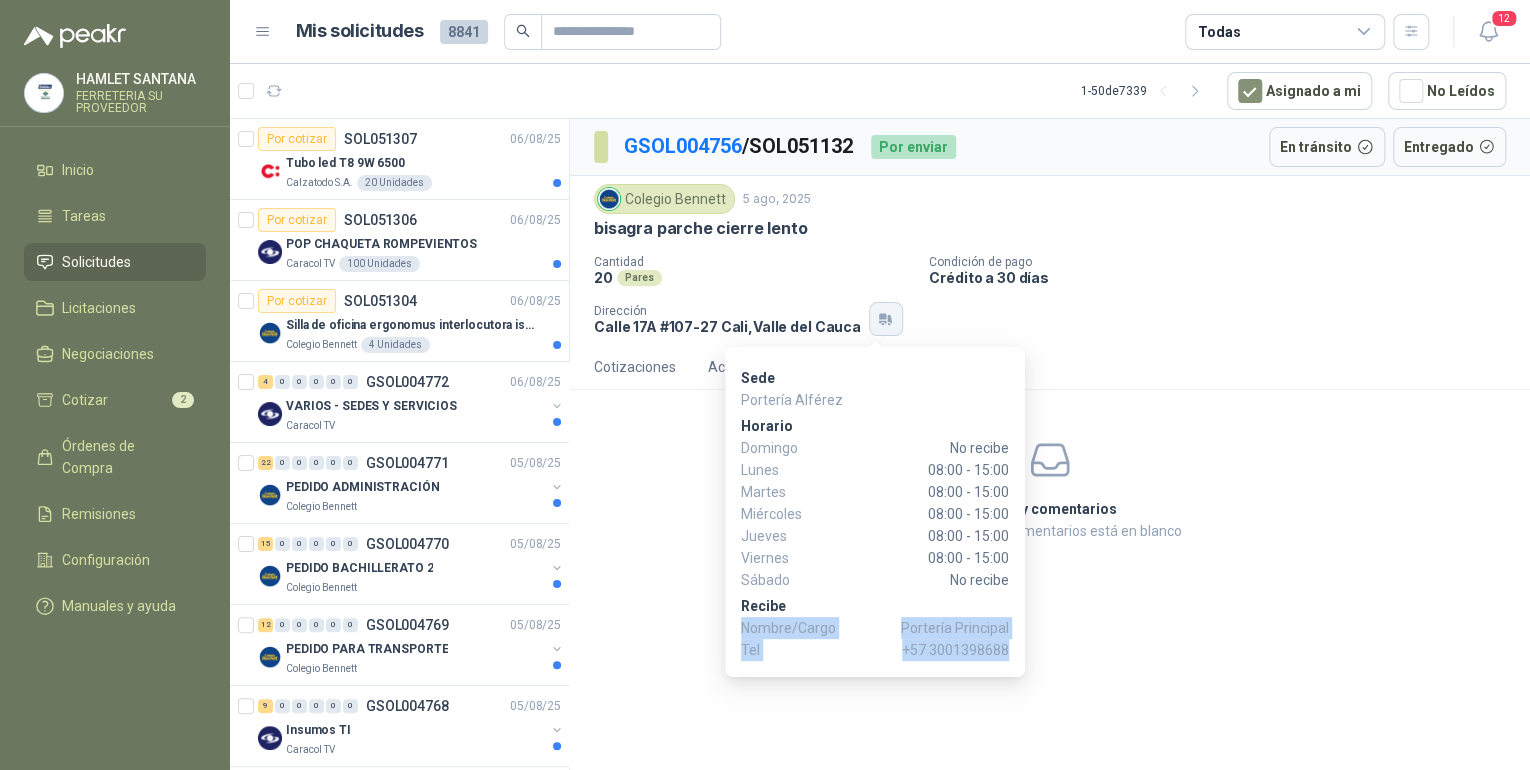 click 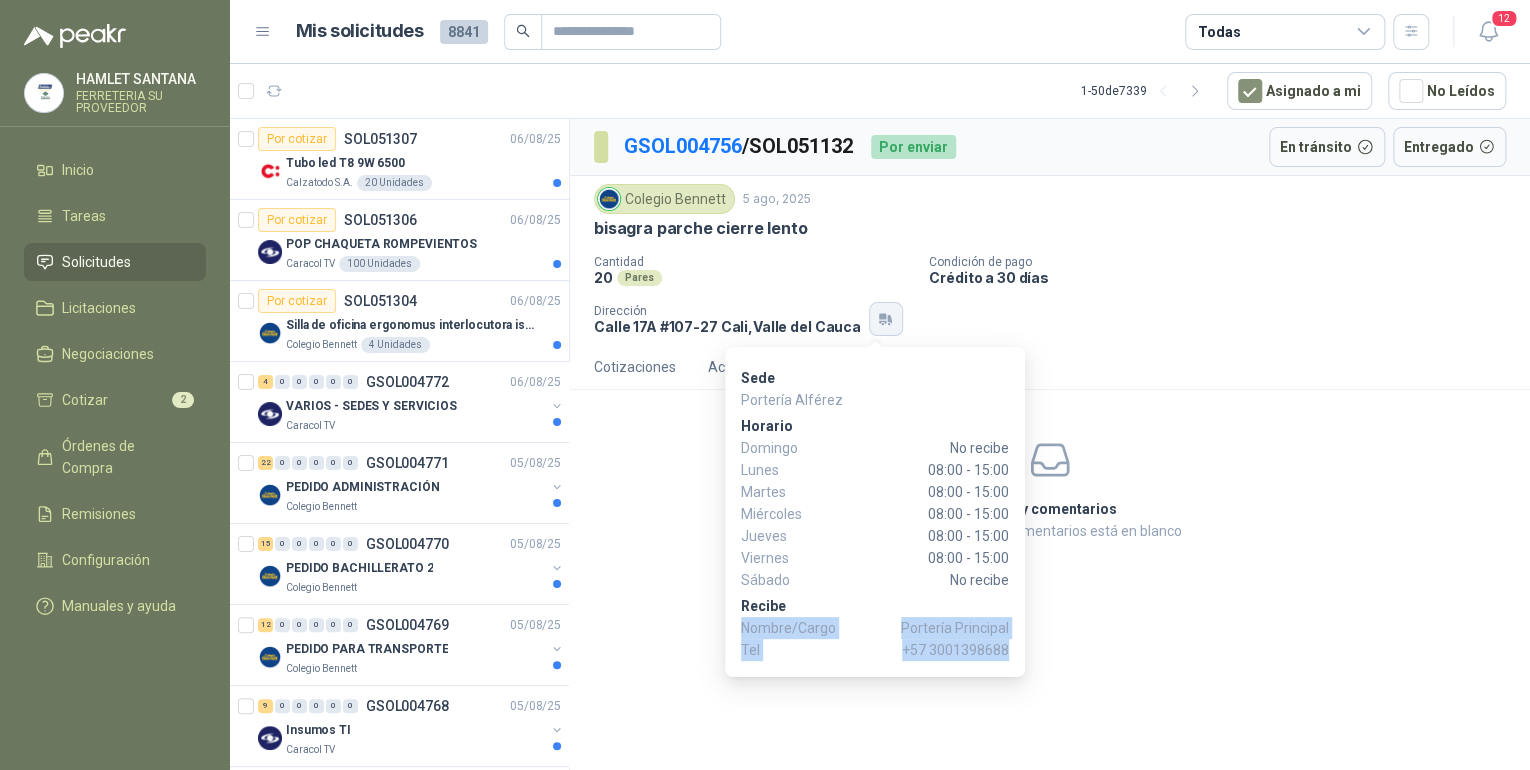 click 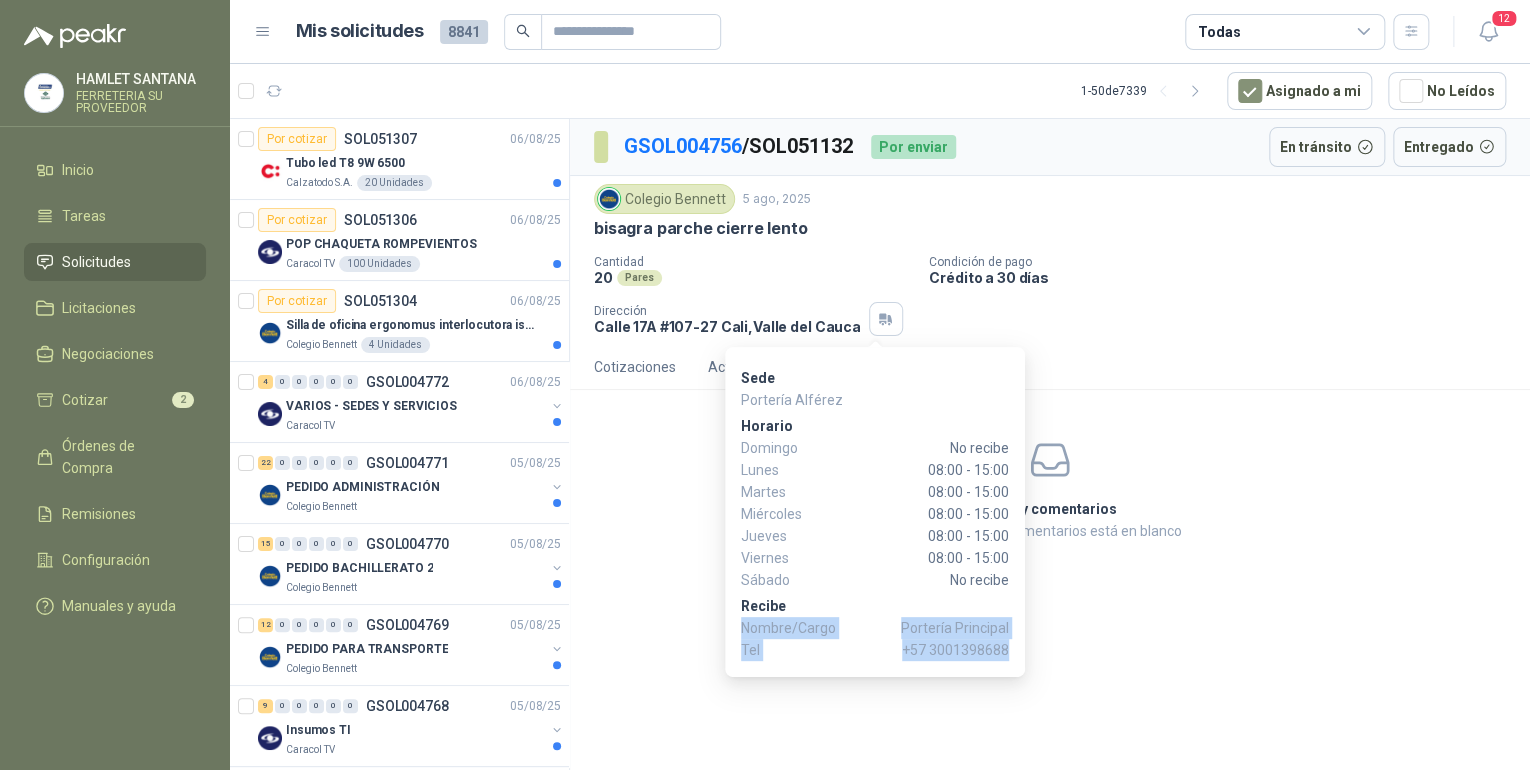 type 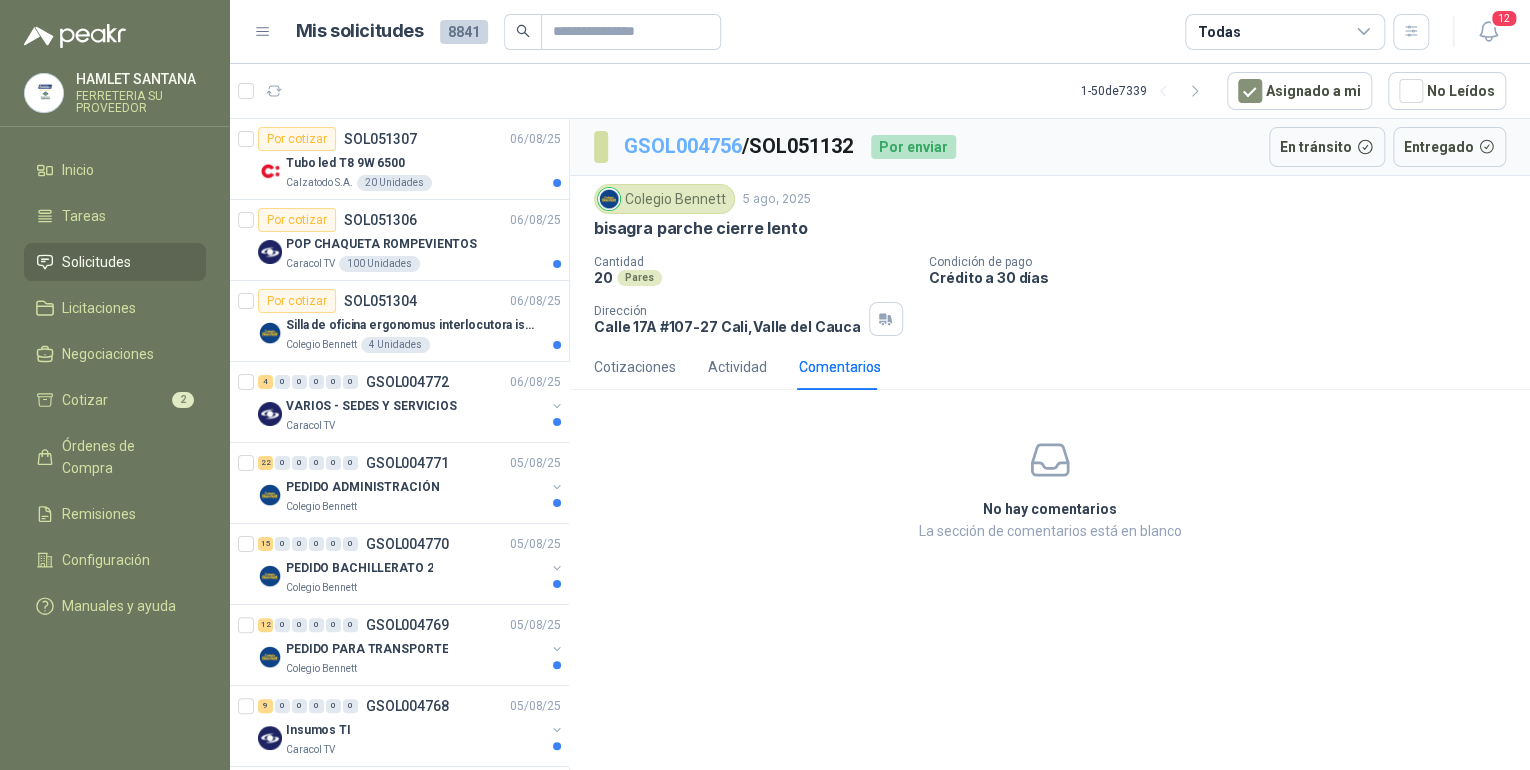 click on "GSOL004756" at bounding box center [683, 146] 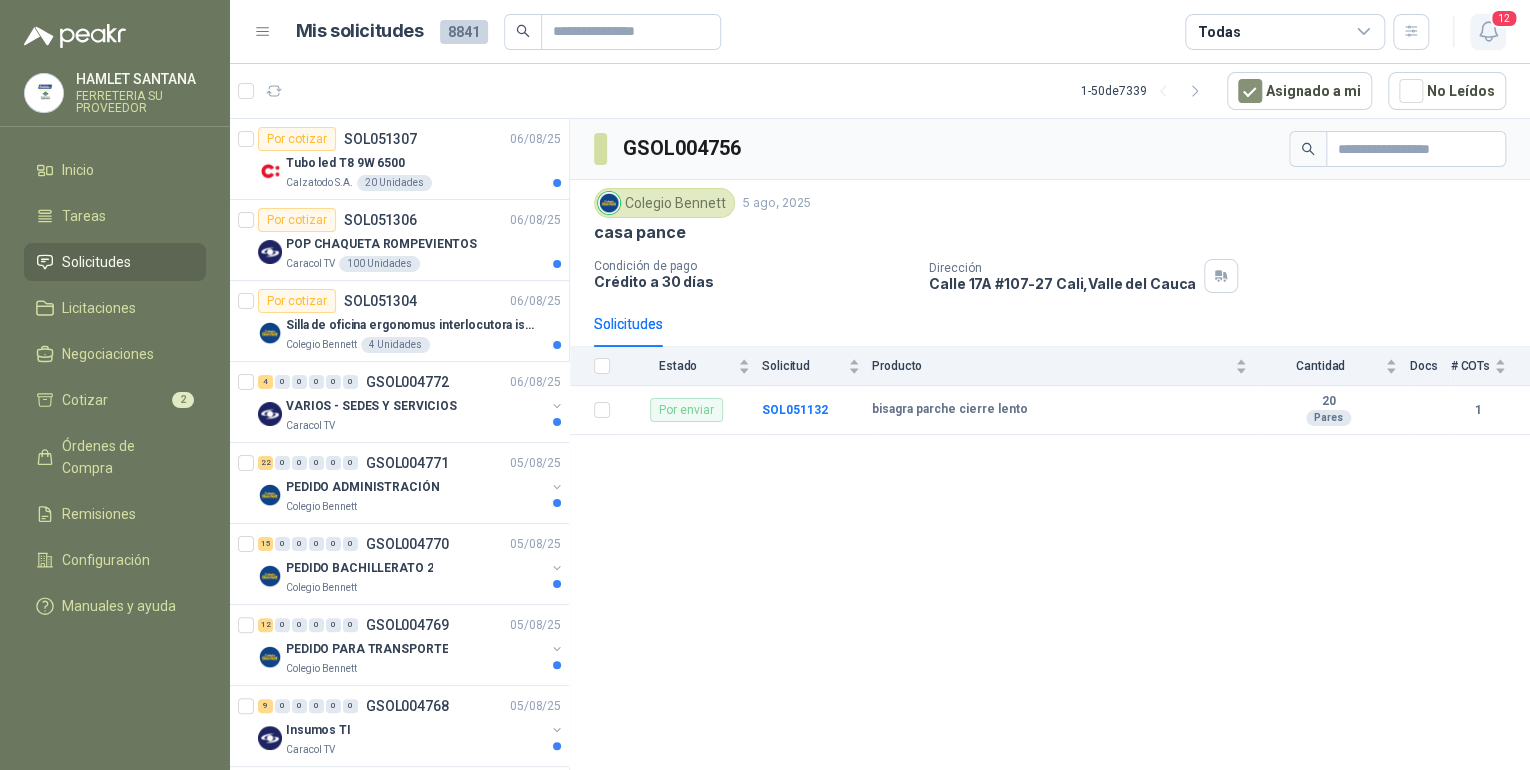 click 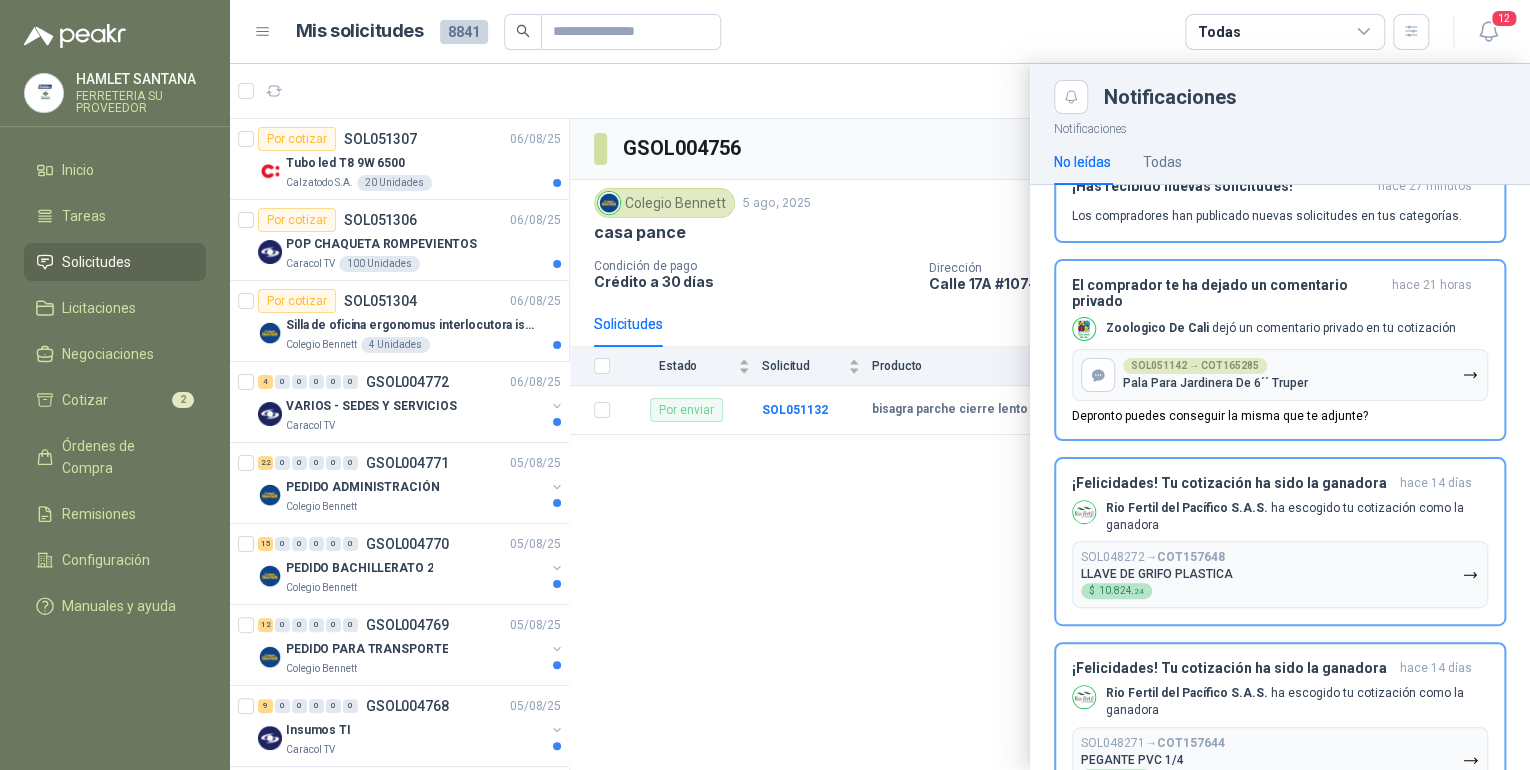 scroll, scrollTop: 0, scrollLeft: 0, axis: both 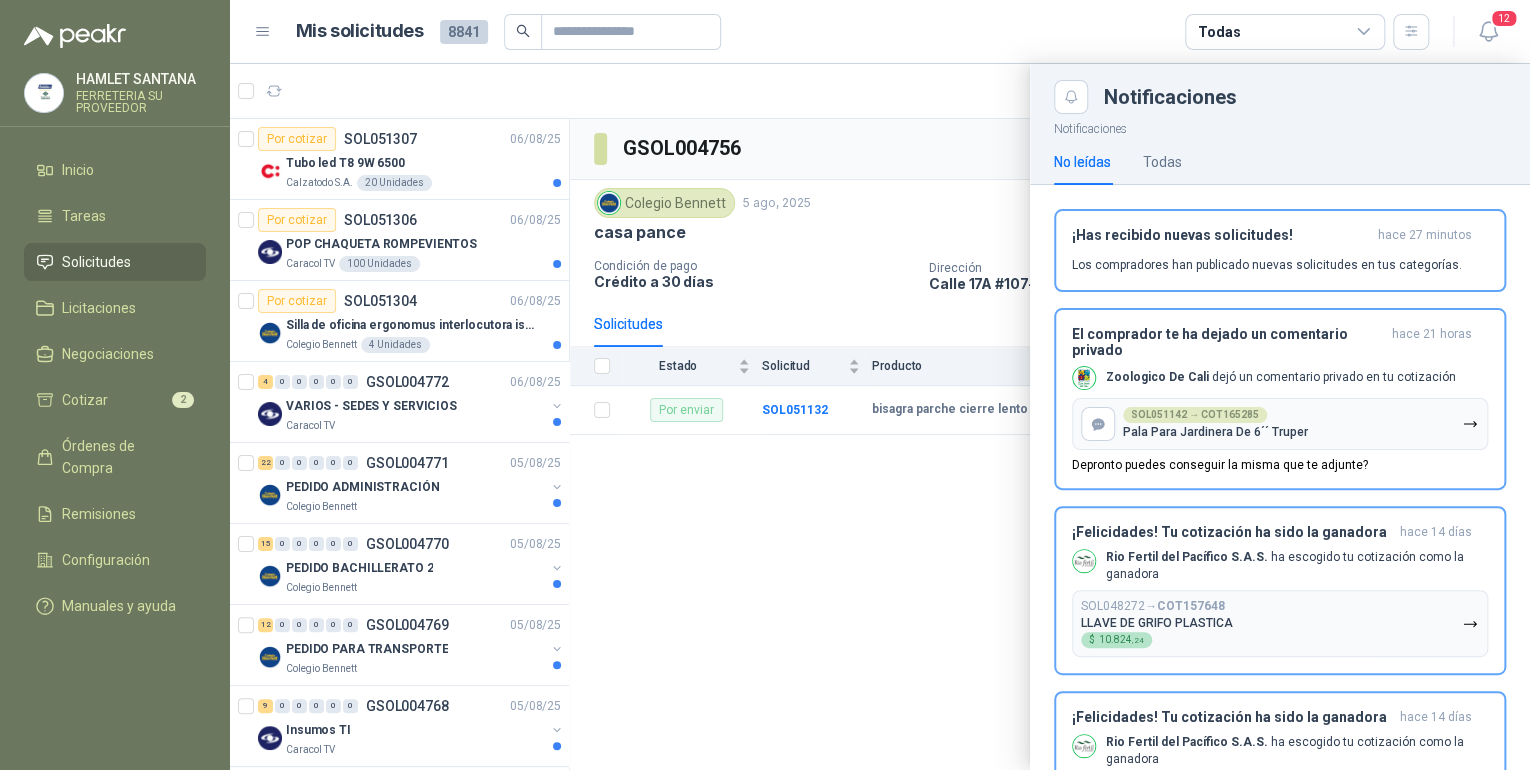 click at bounding box center (880, 417) 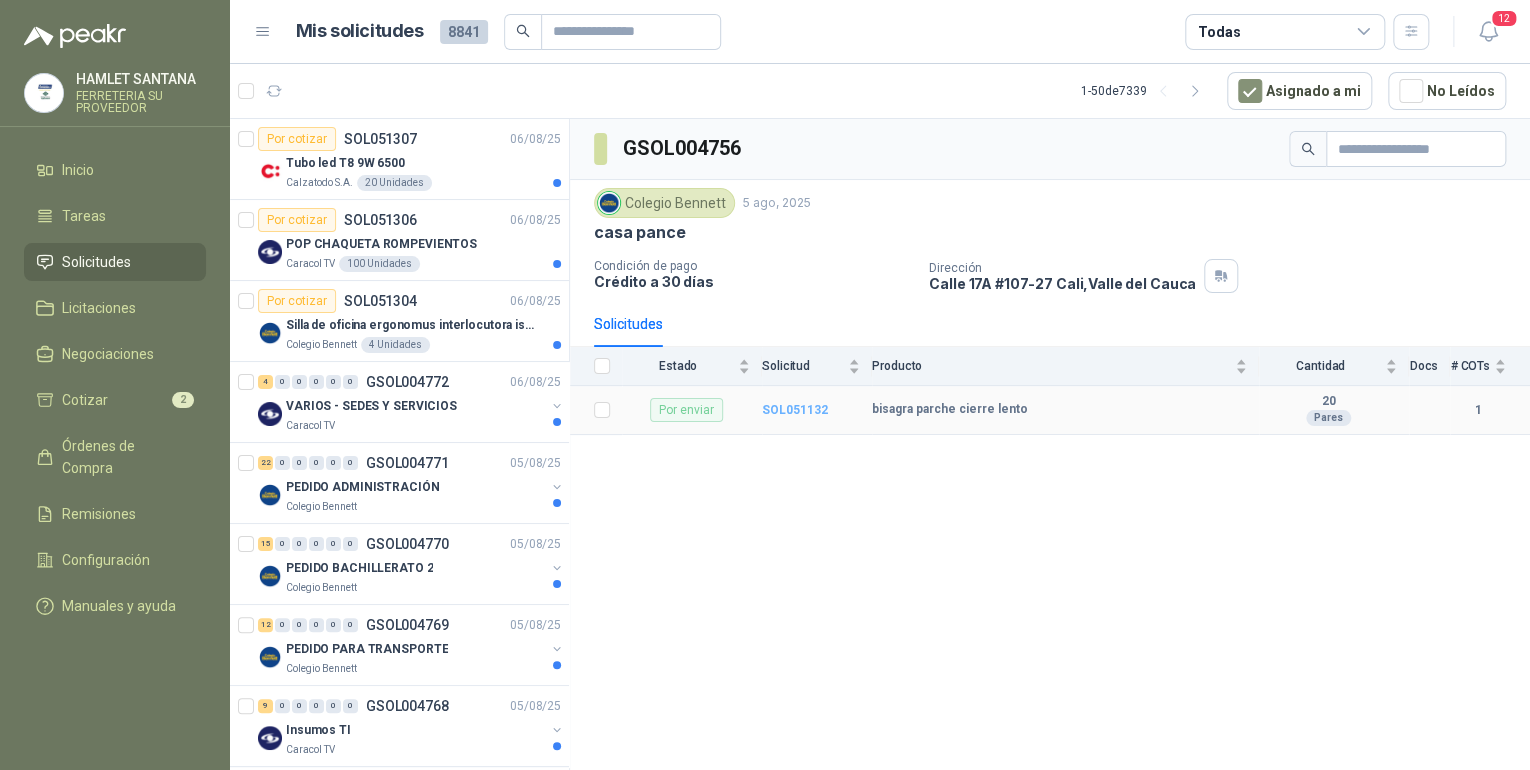click on "SOL051132" at bounding box center [795, 410] 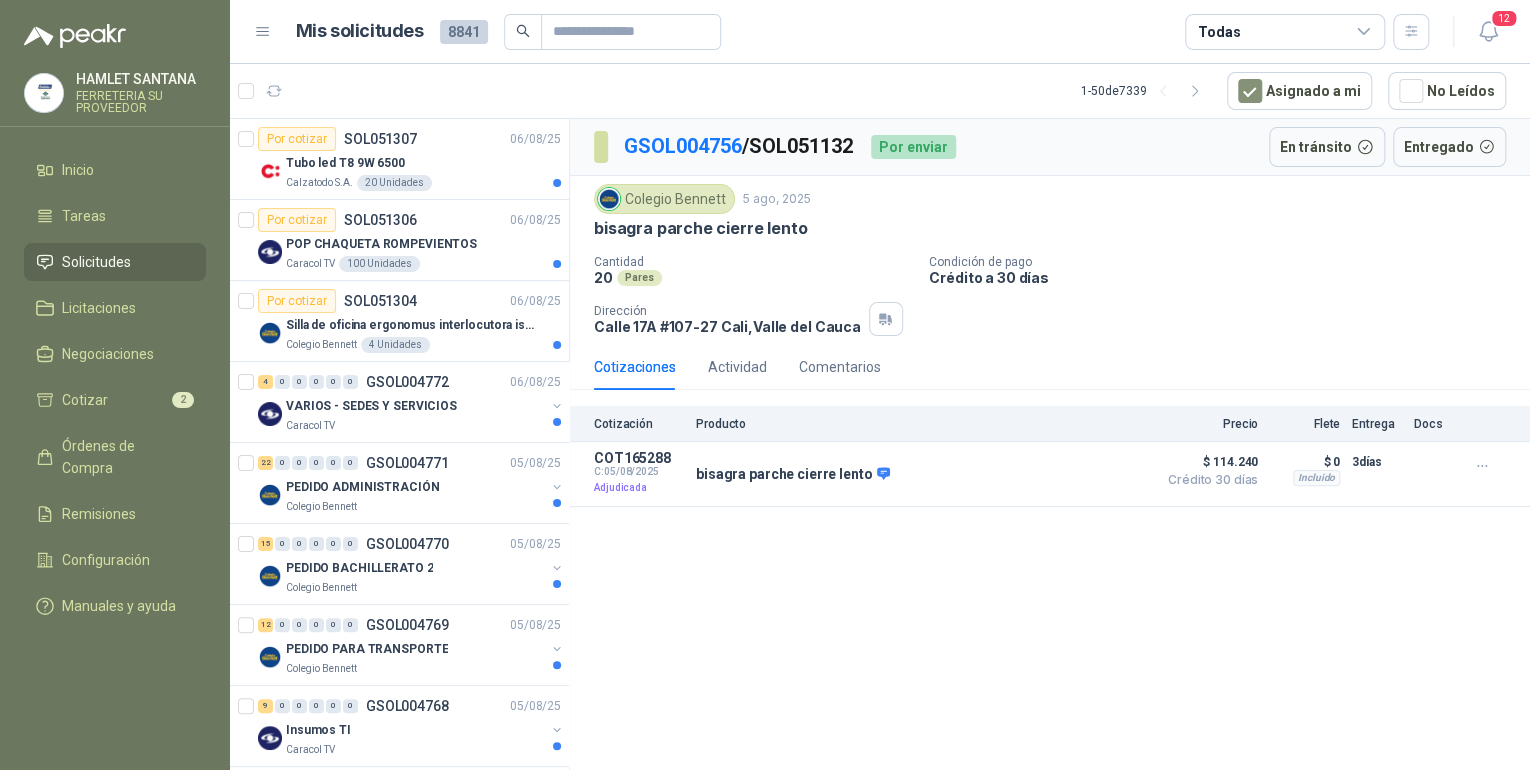 click on "Producto" at bounding box center (921, 424) 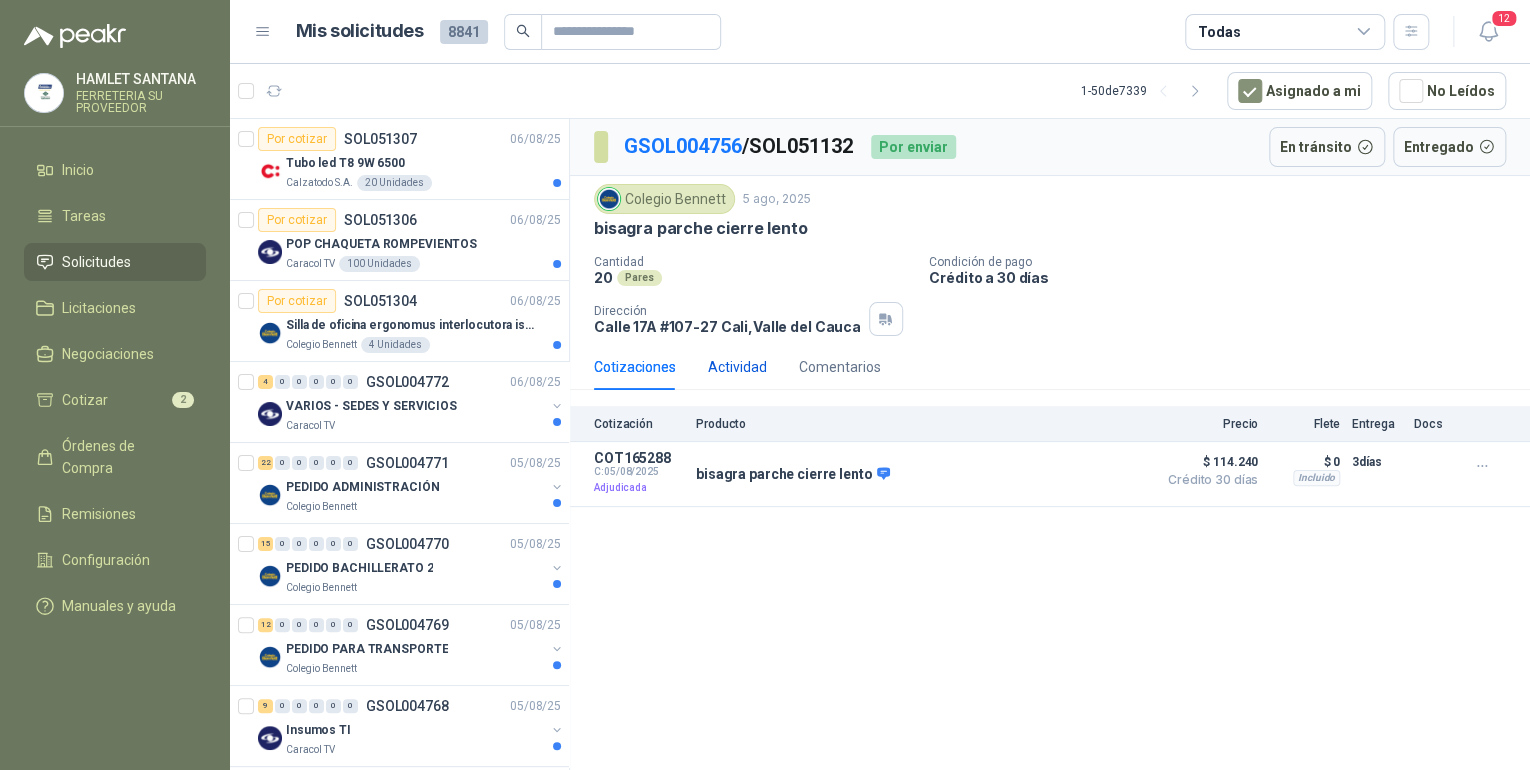 click on "Actividad" at bounding box center (737, 367) 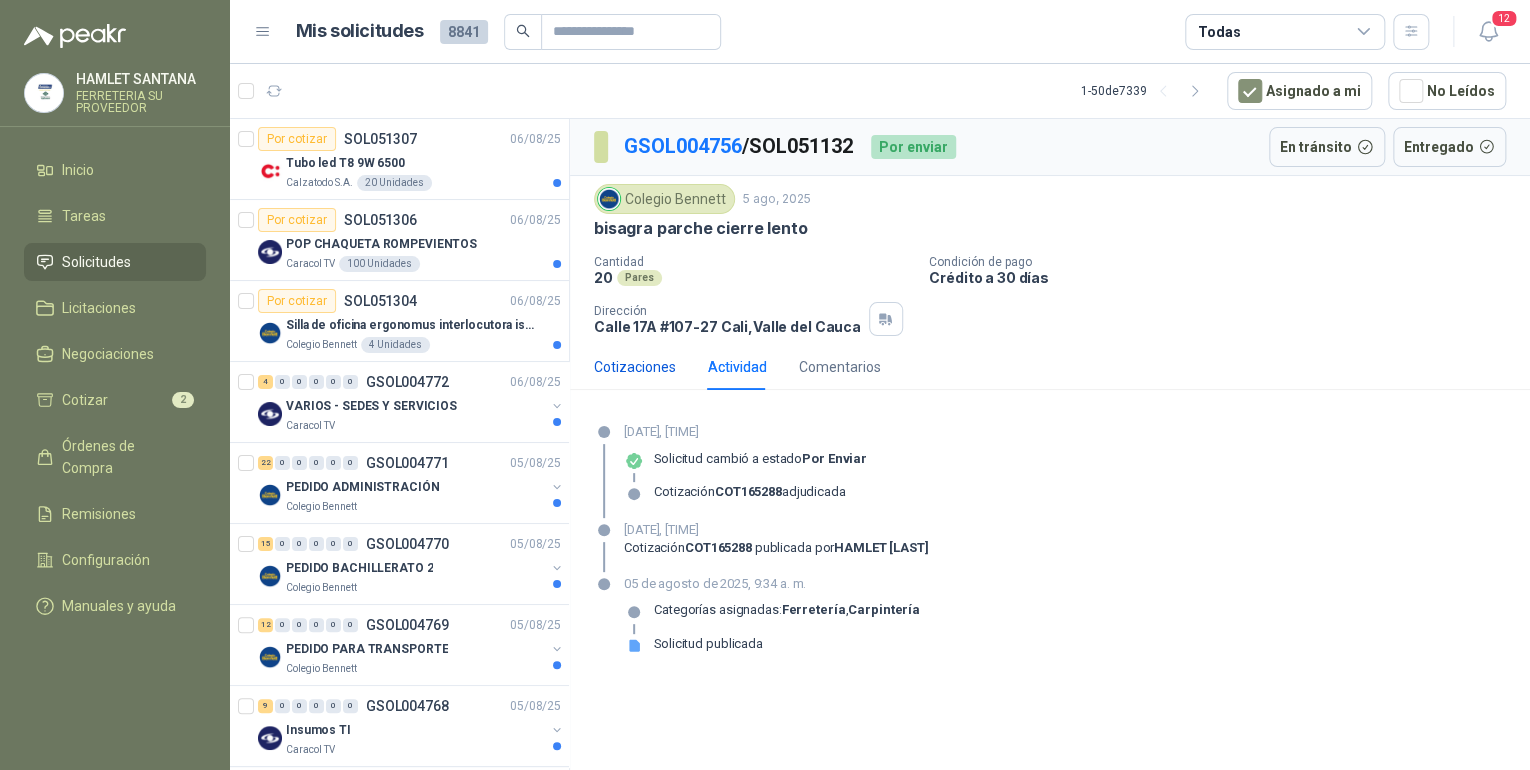 click on "Cotizaciones" at bounding box center [635, 367] 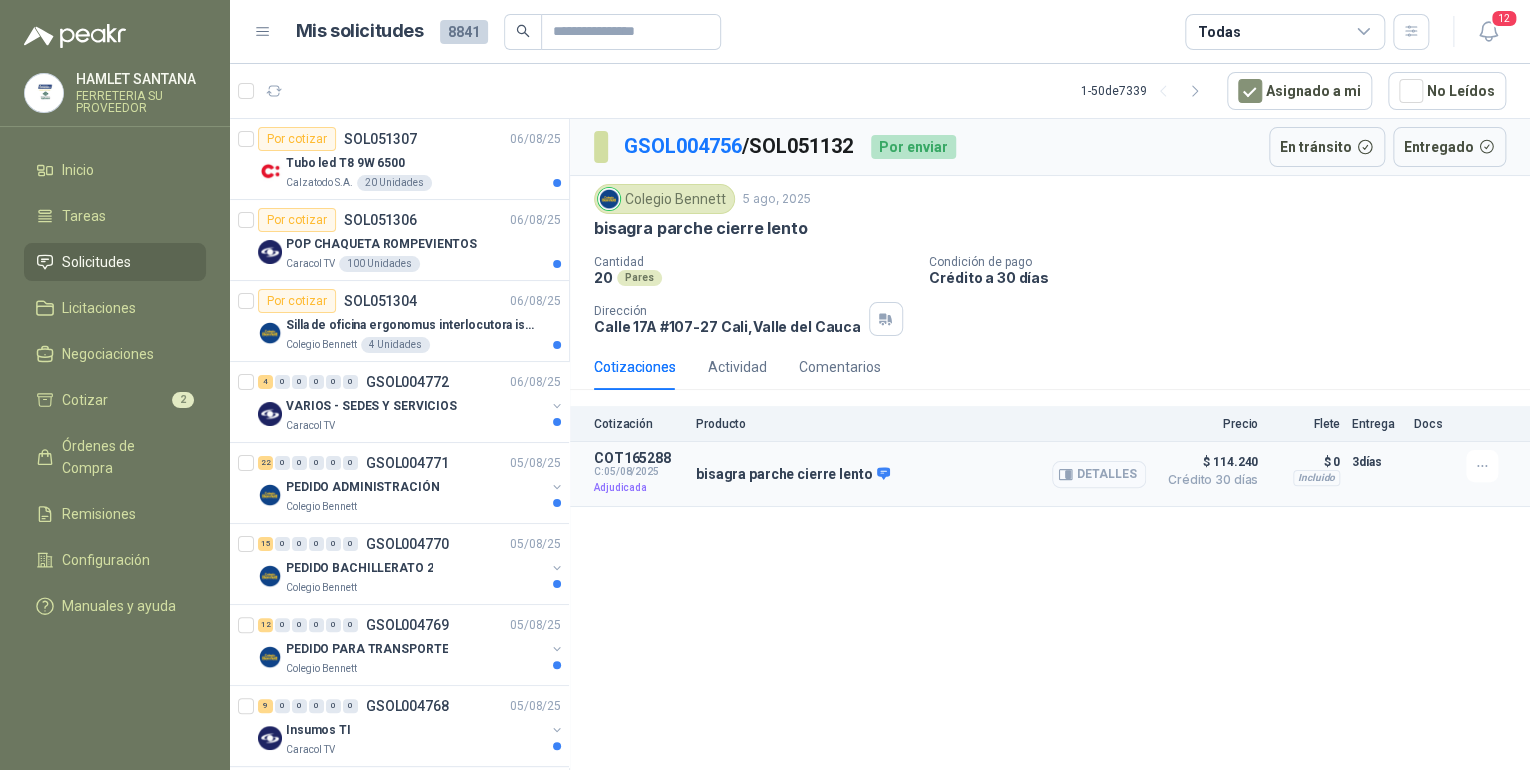 click on "Detalles" at bounding box center (1099, 474) 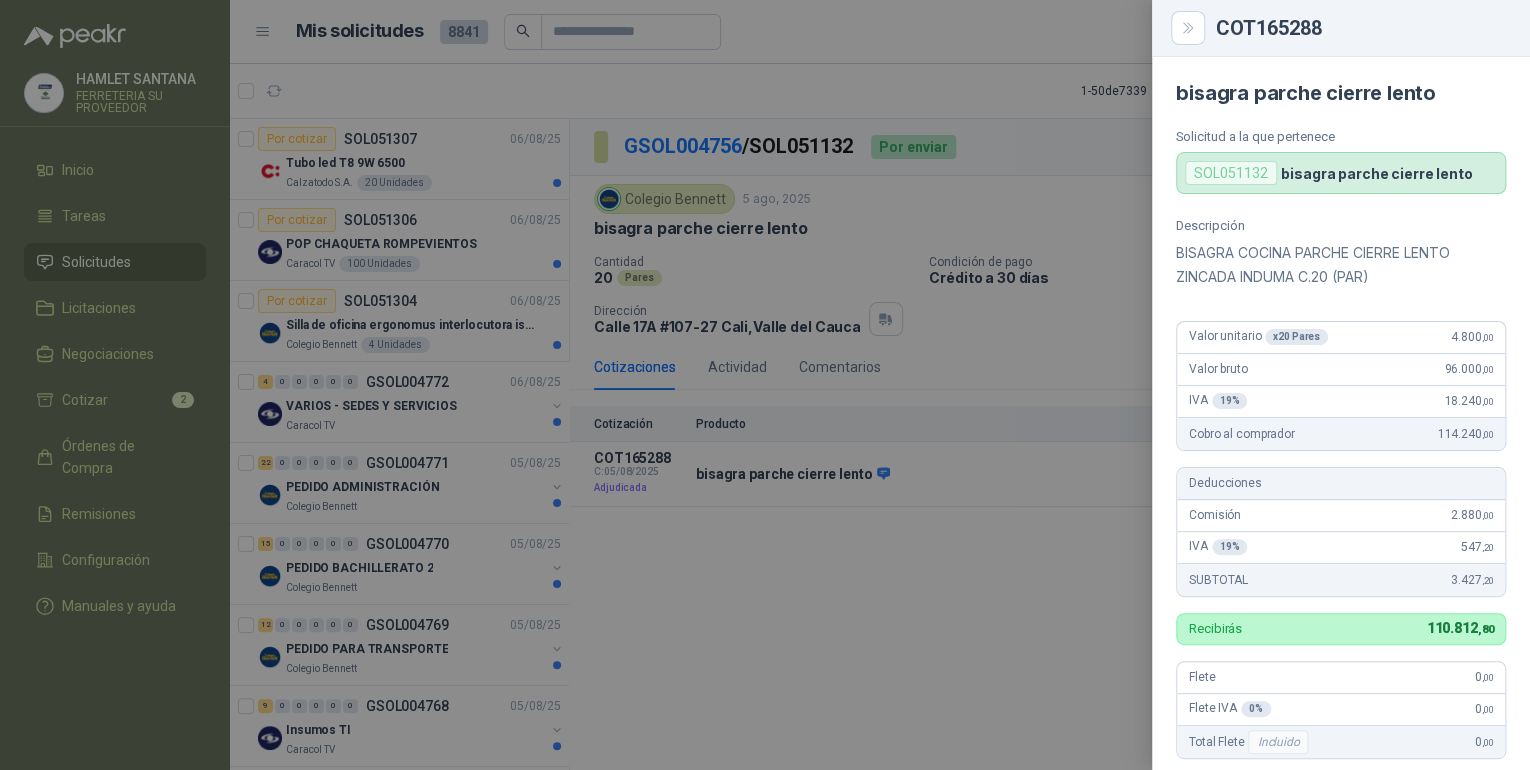 click on "bisagra parche cierre lento" at bounding box center [1376, 173] 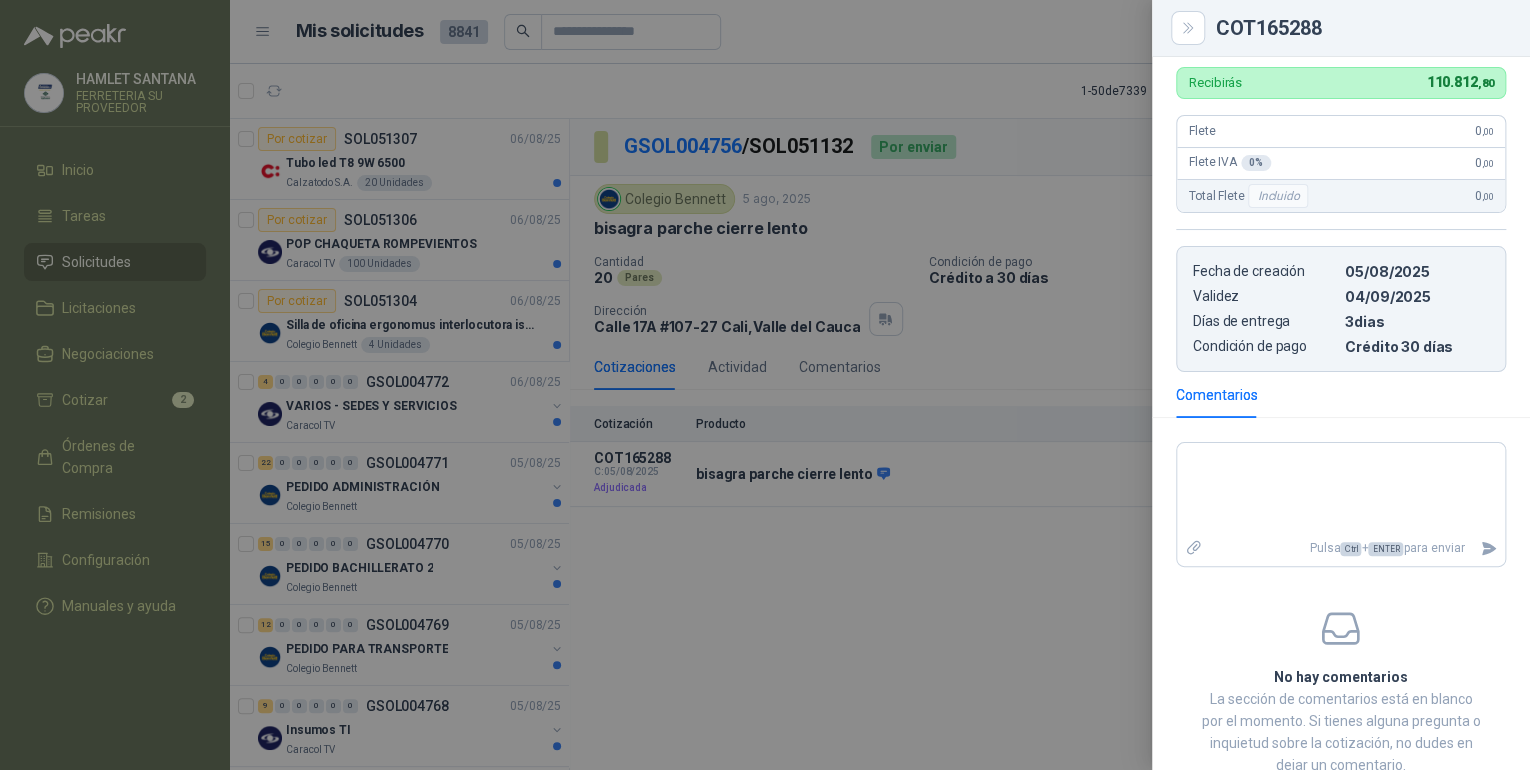 scroll, scrollTop: 605, scrollLeft: 0, axis: vertical 